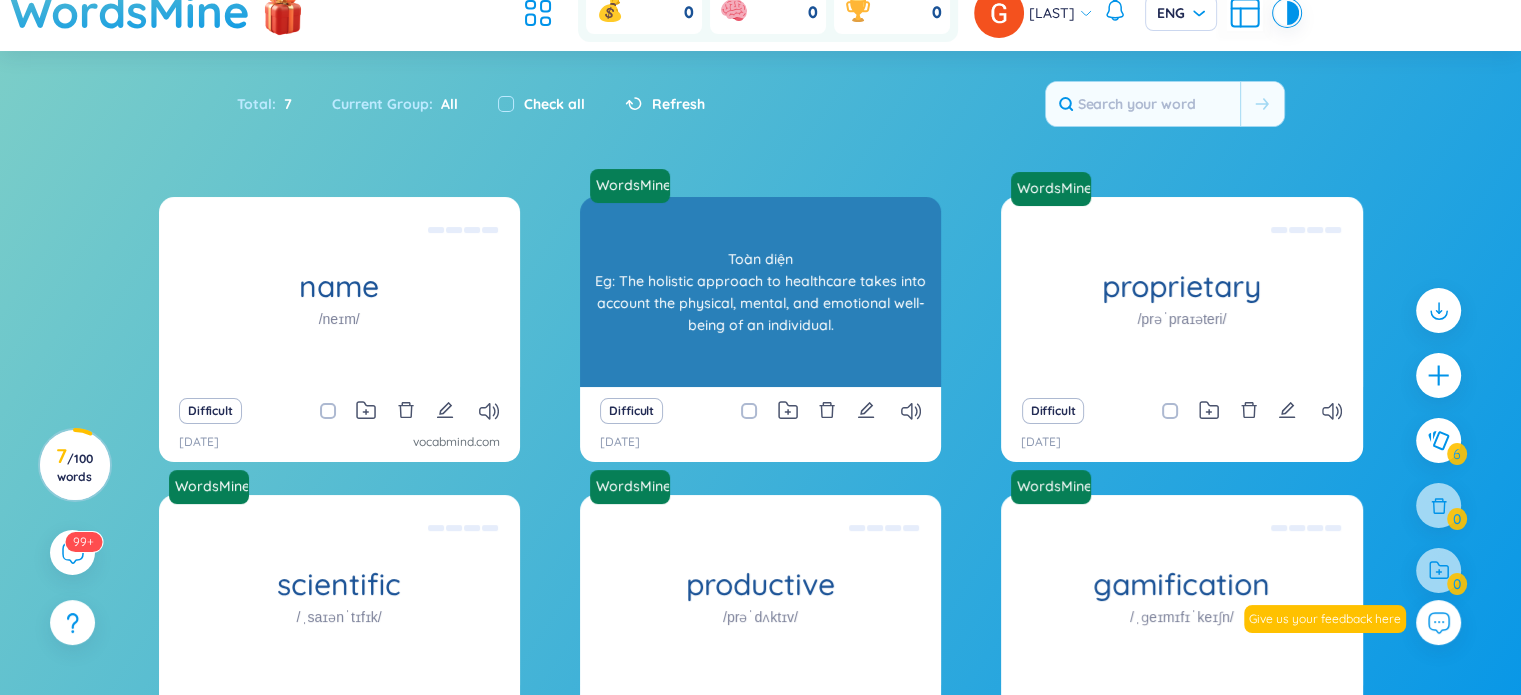 scroll, scrollTop: 100, scrollLeft: 0, axis: vertical 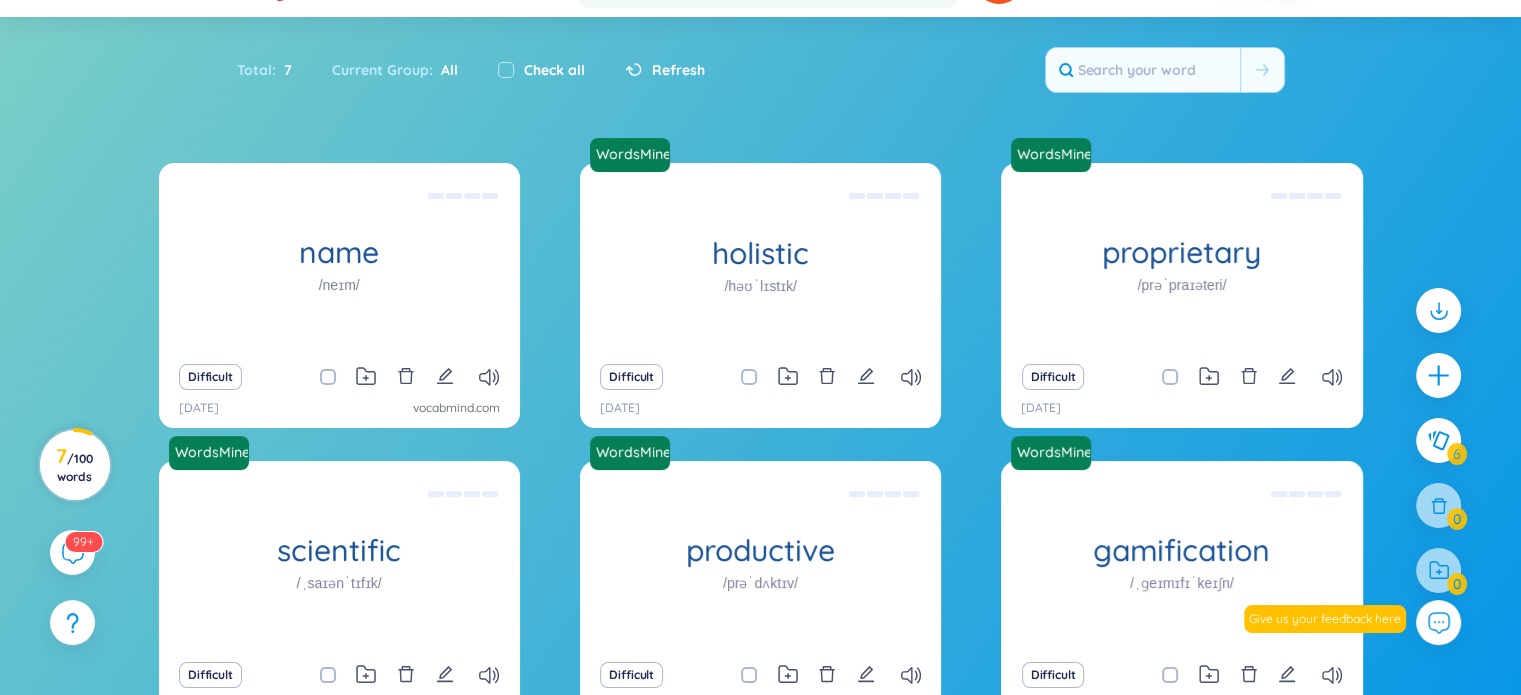 click on "/ 100 words" at bounding box center (75, 467) 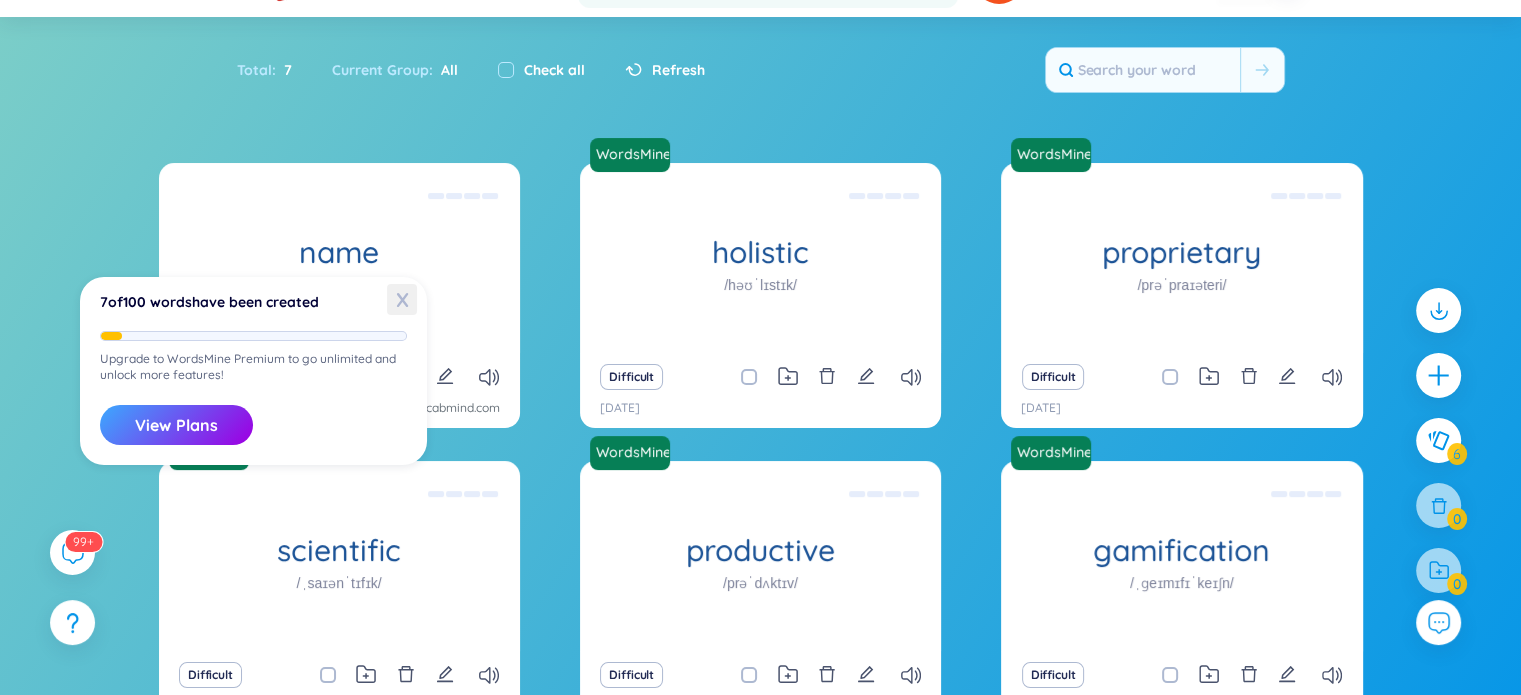 click on "X" at bounding box center [402, 299] 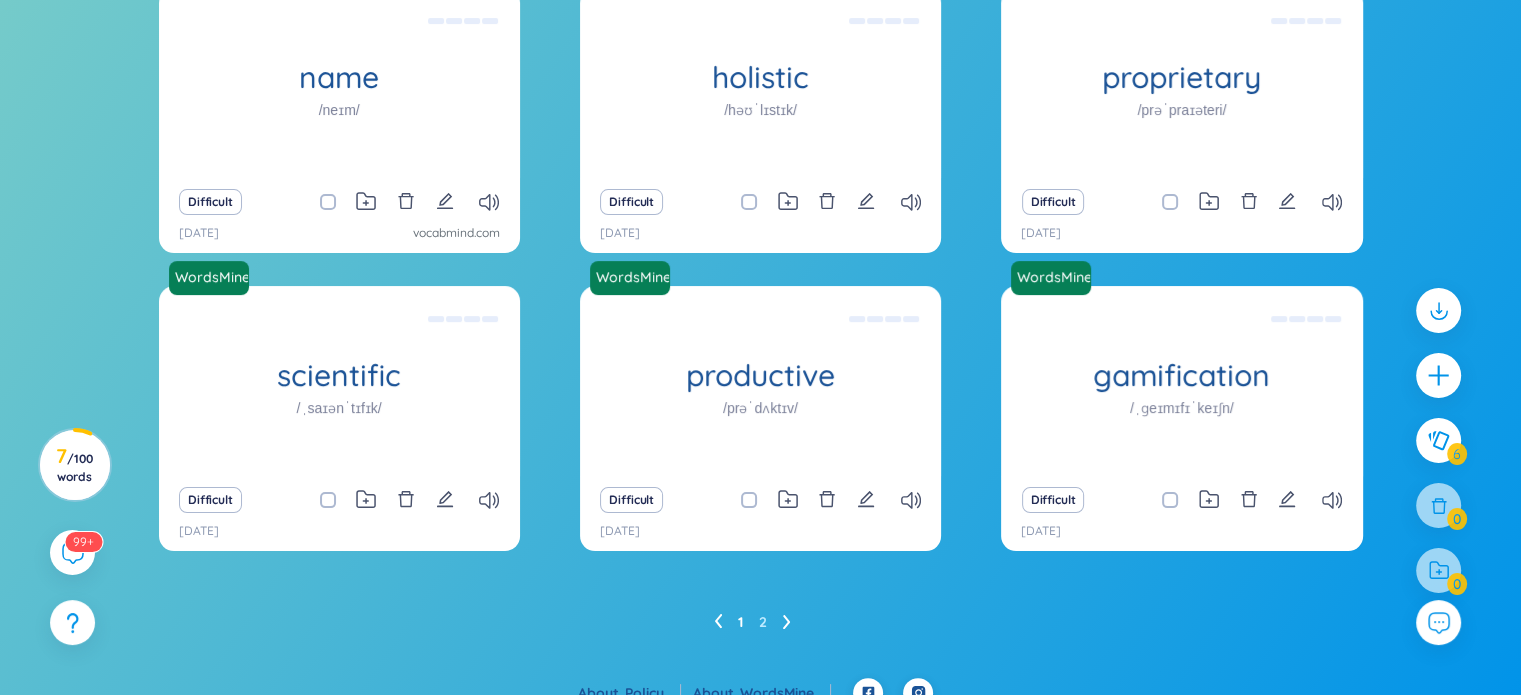 scroll, scrollTop: 296, scrollLeft: 0, axis: vertical 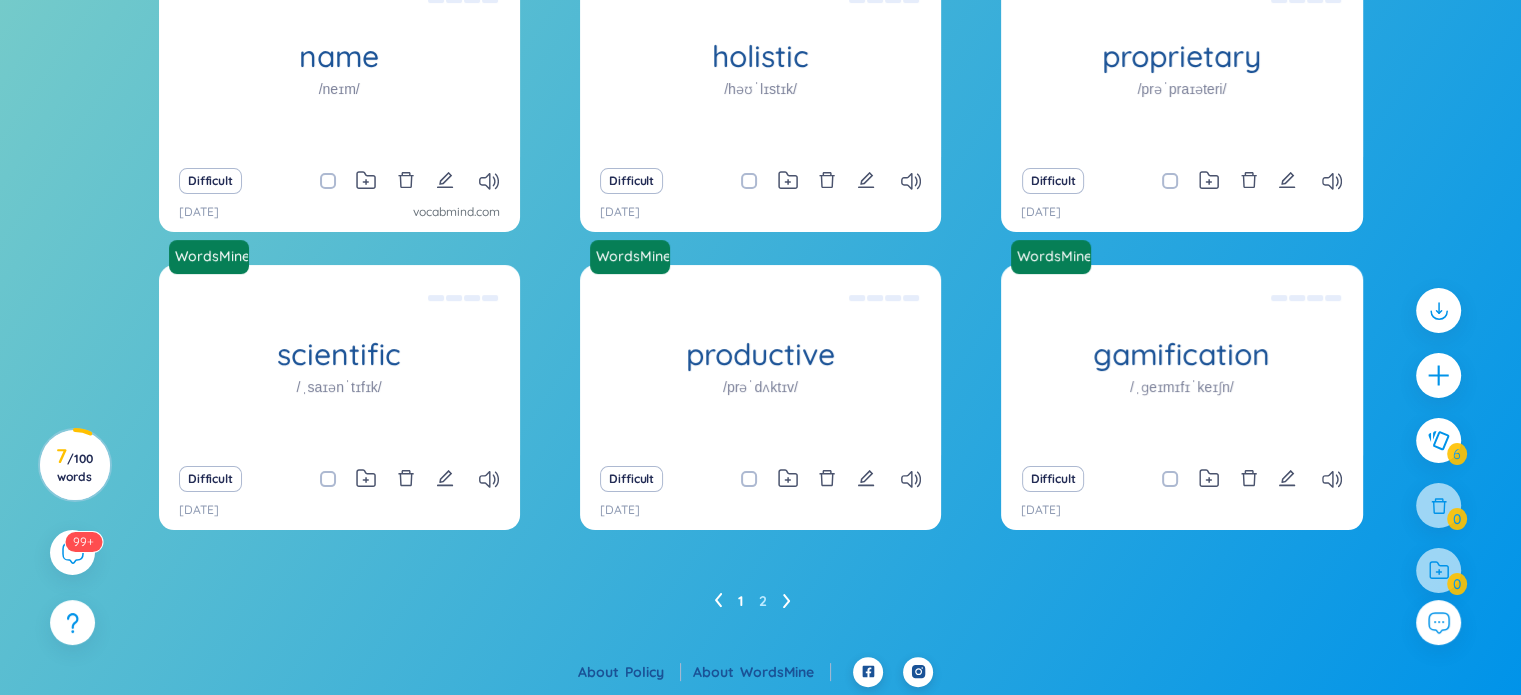 click on "1 2" at bounding box center (760, 601) 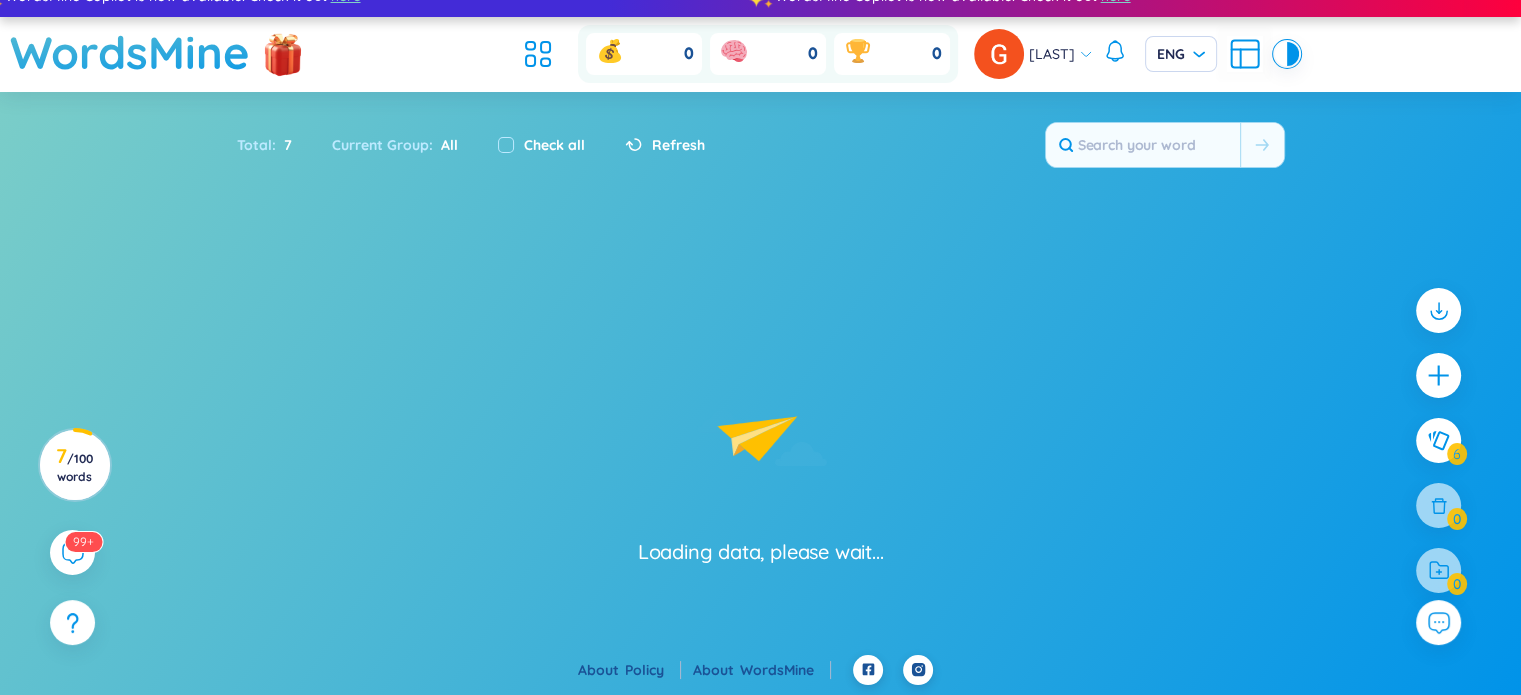 scroll, scrollTop: 24, scrollLeft: 0, axis: vertical 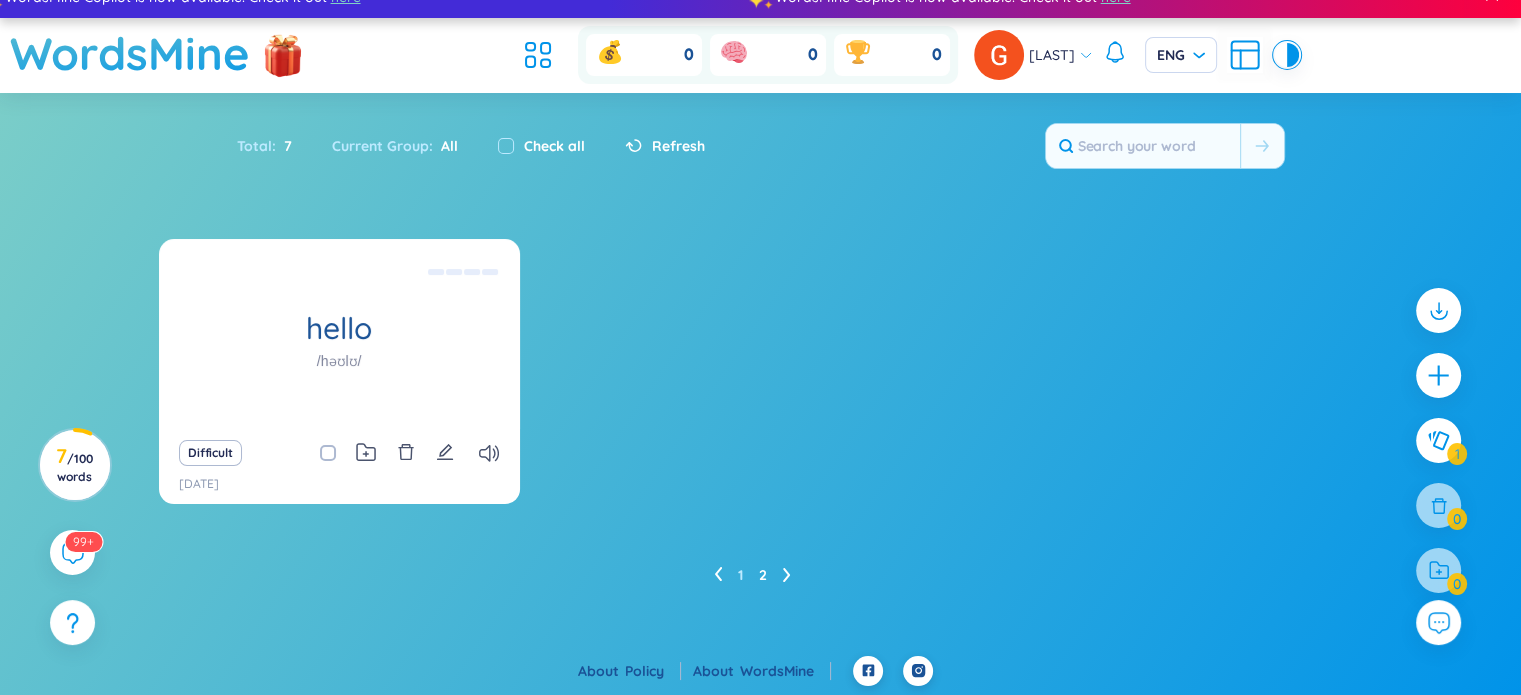 click 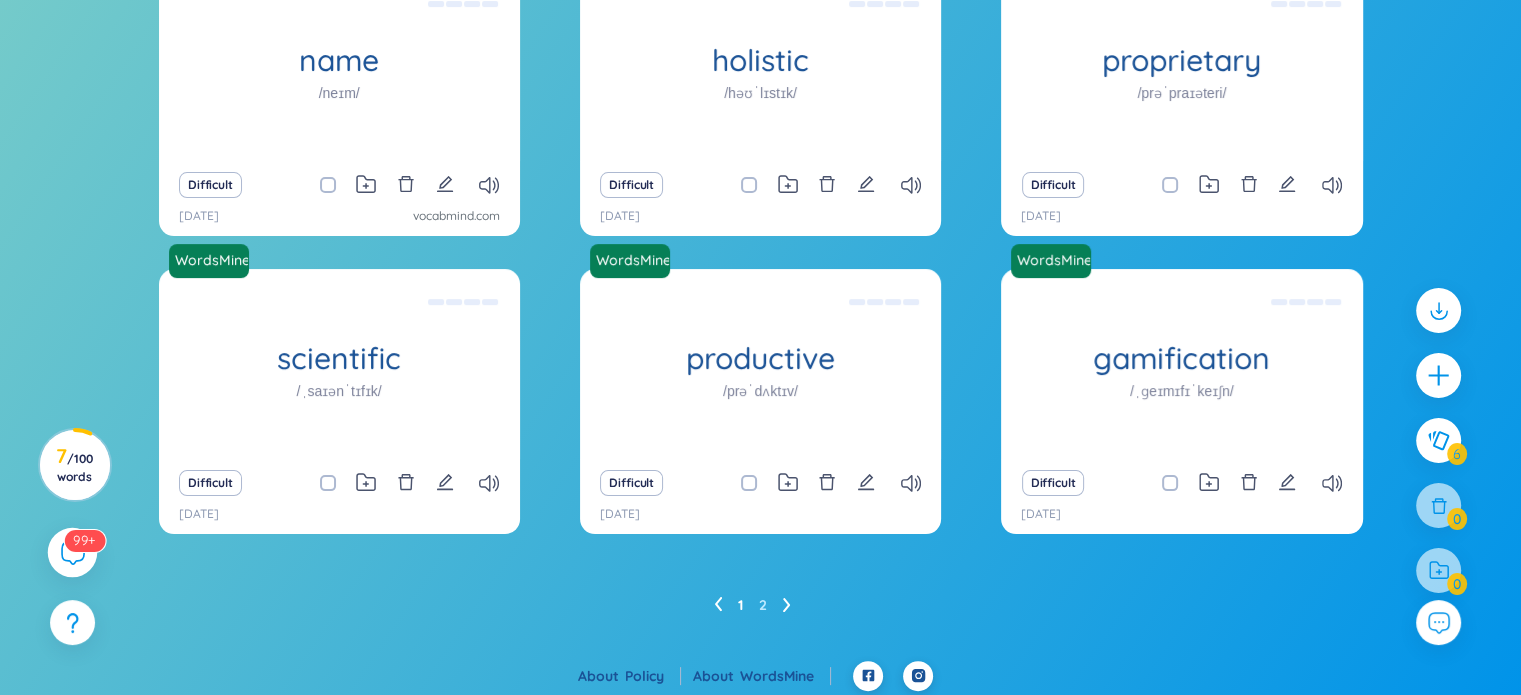 scroll, scrollTop: 296, scrollLeft: 0, axis: vertical 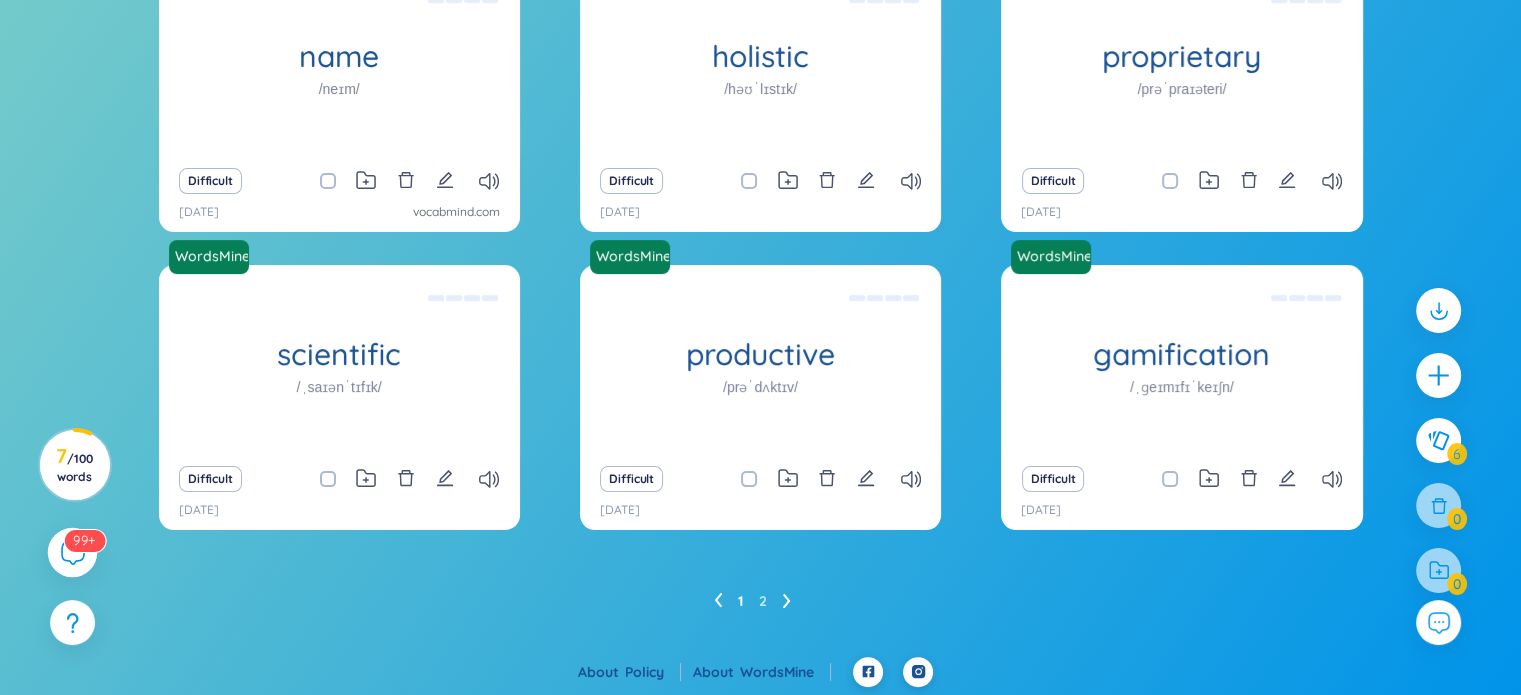 click on "99+" at bounding box center (84, 540) 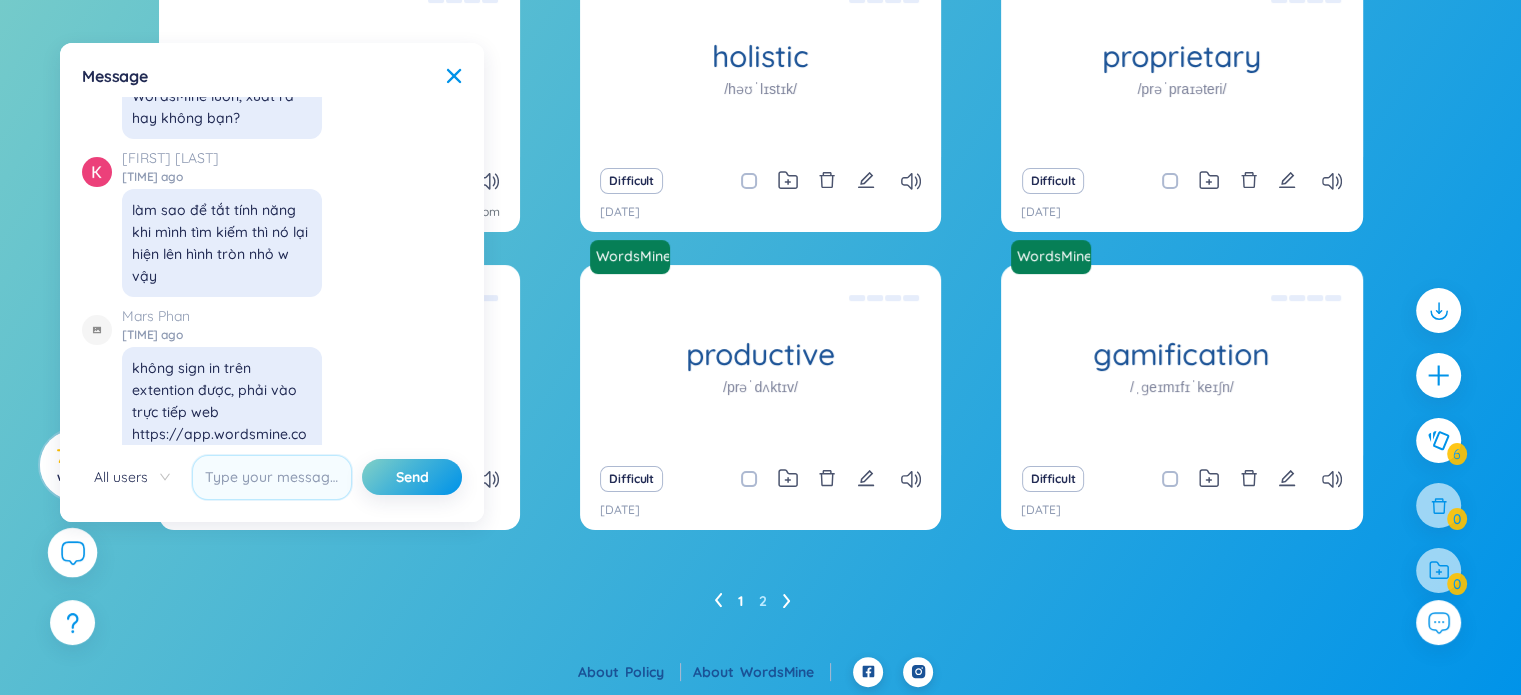 scroll, scrollTop: 23068, scrollLeft: 0, axis: vertical 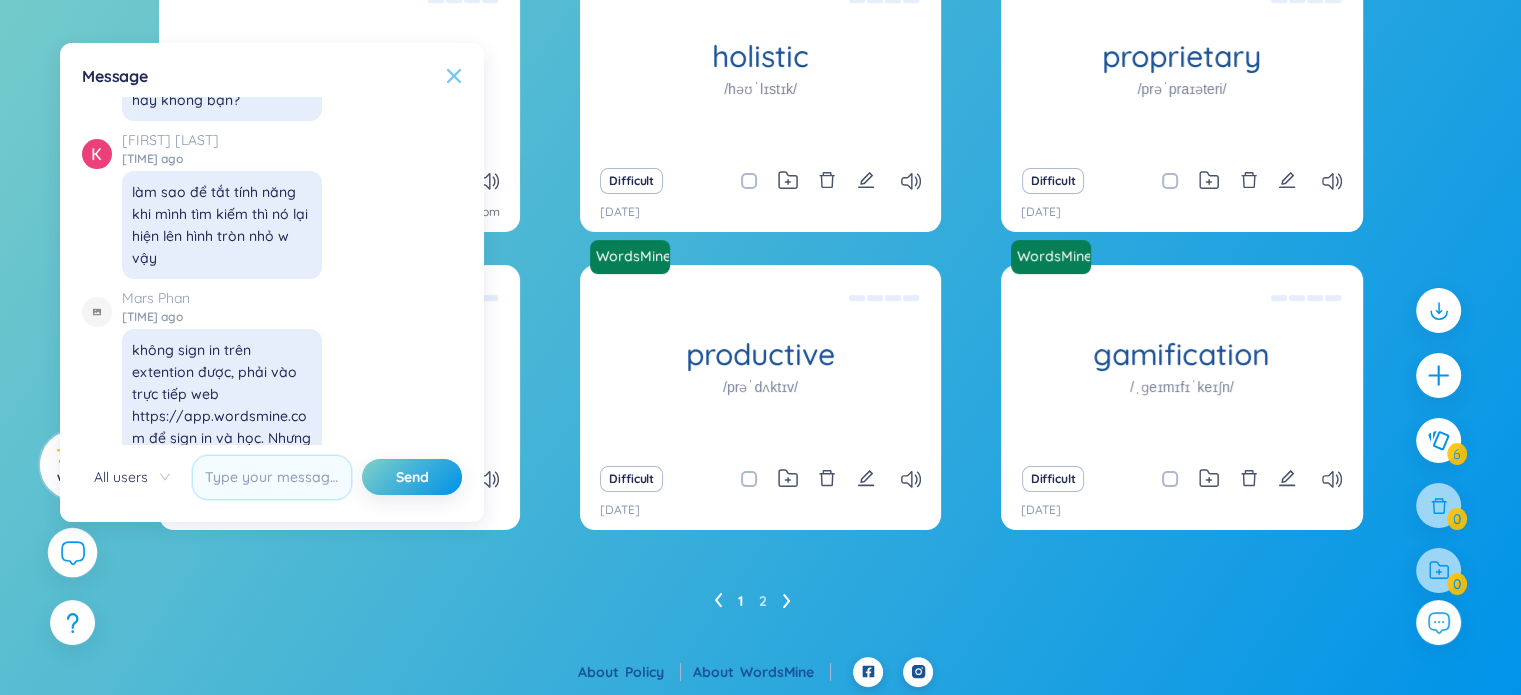 click 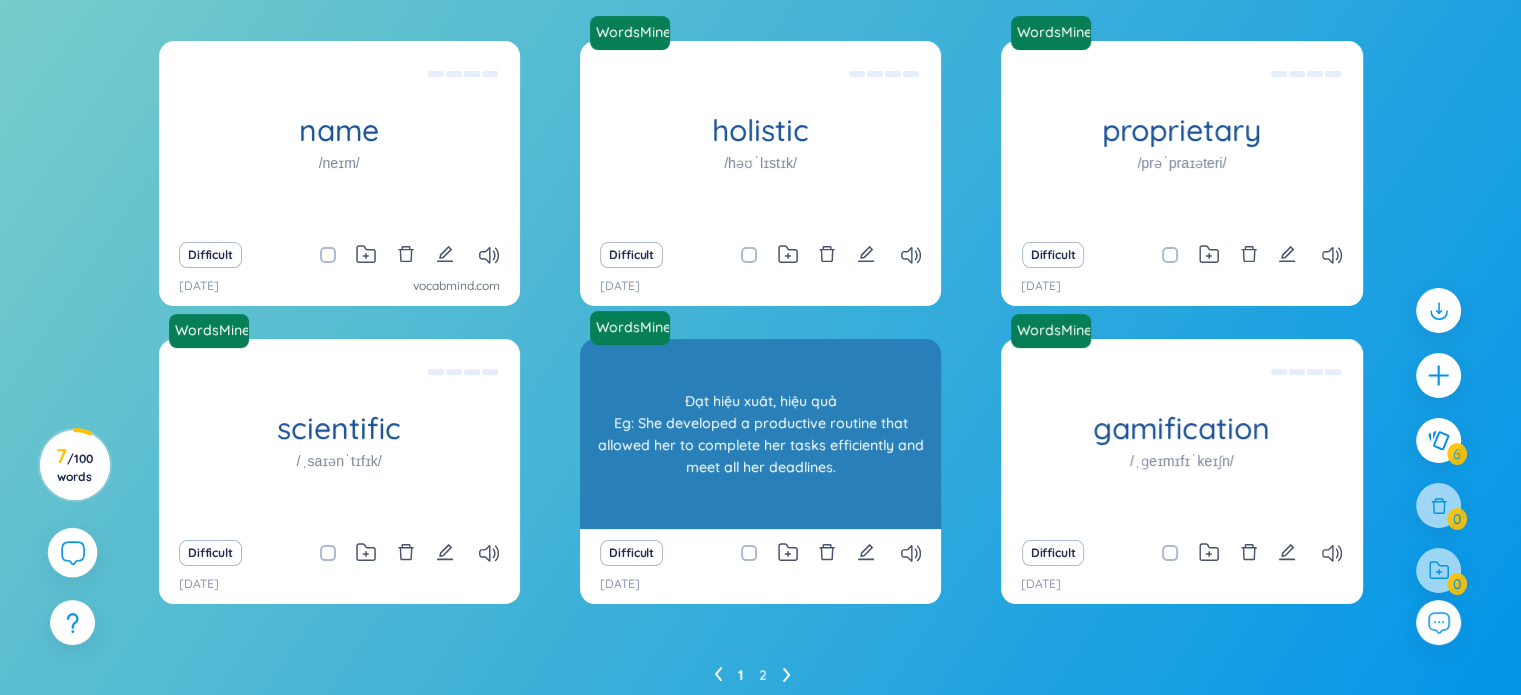 scroll, scrollTop: 0, scrollLeft: 0, axis: both 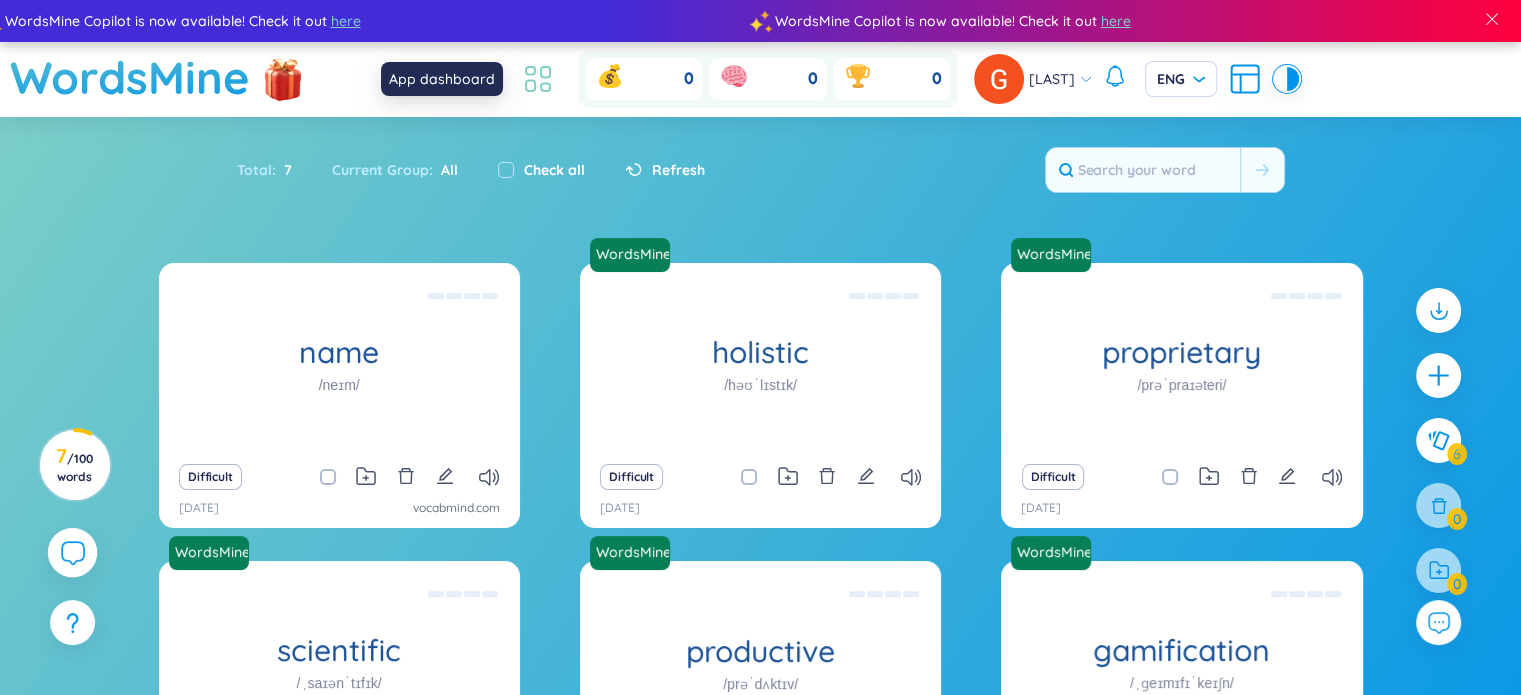 click 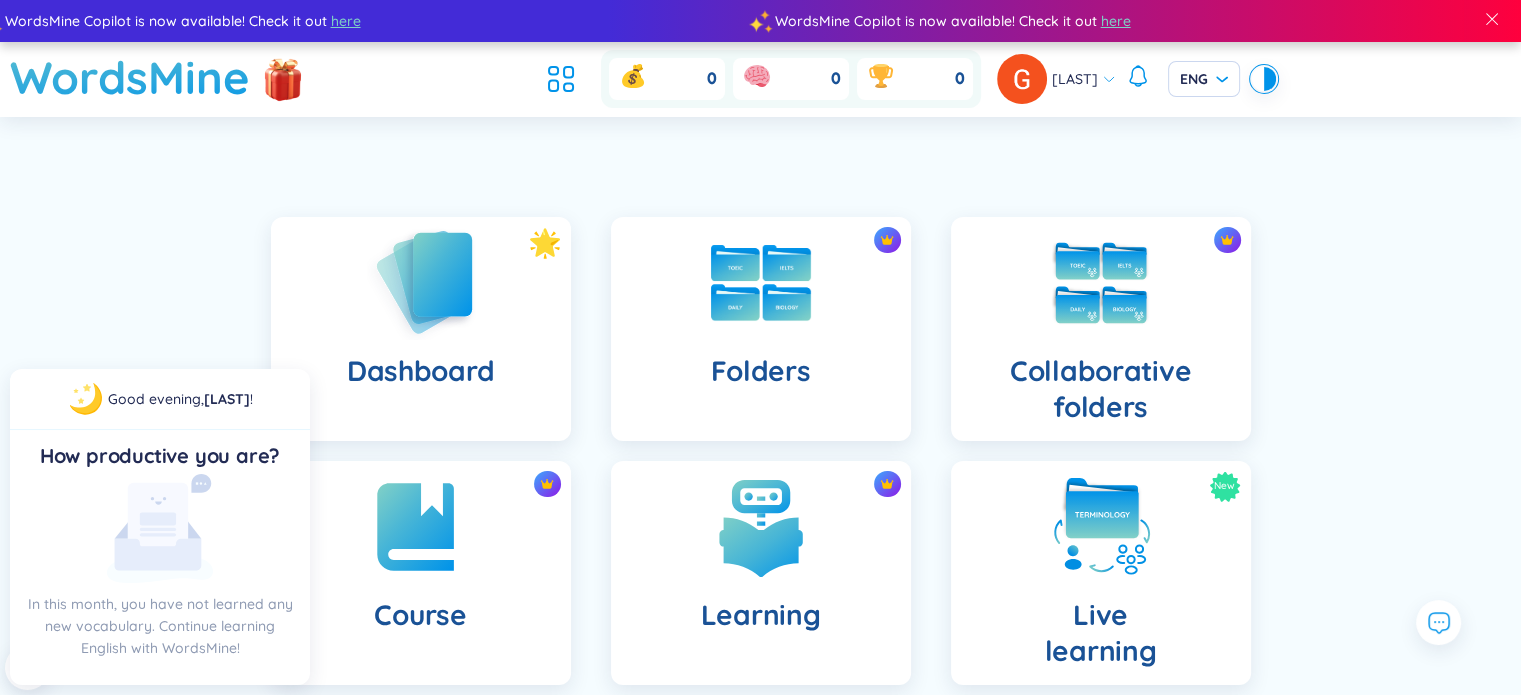 click at bounding box center [421, 282] 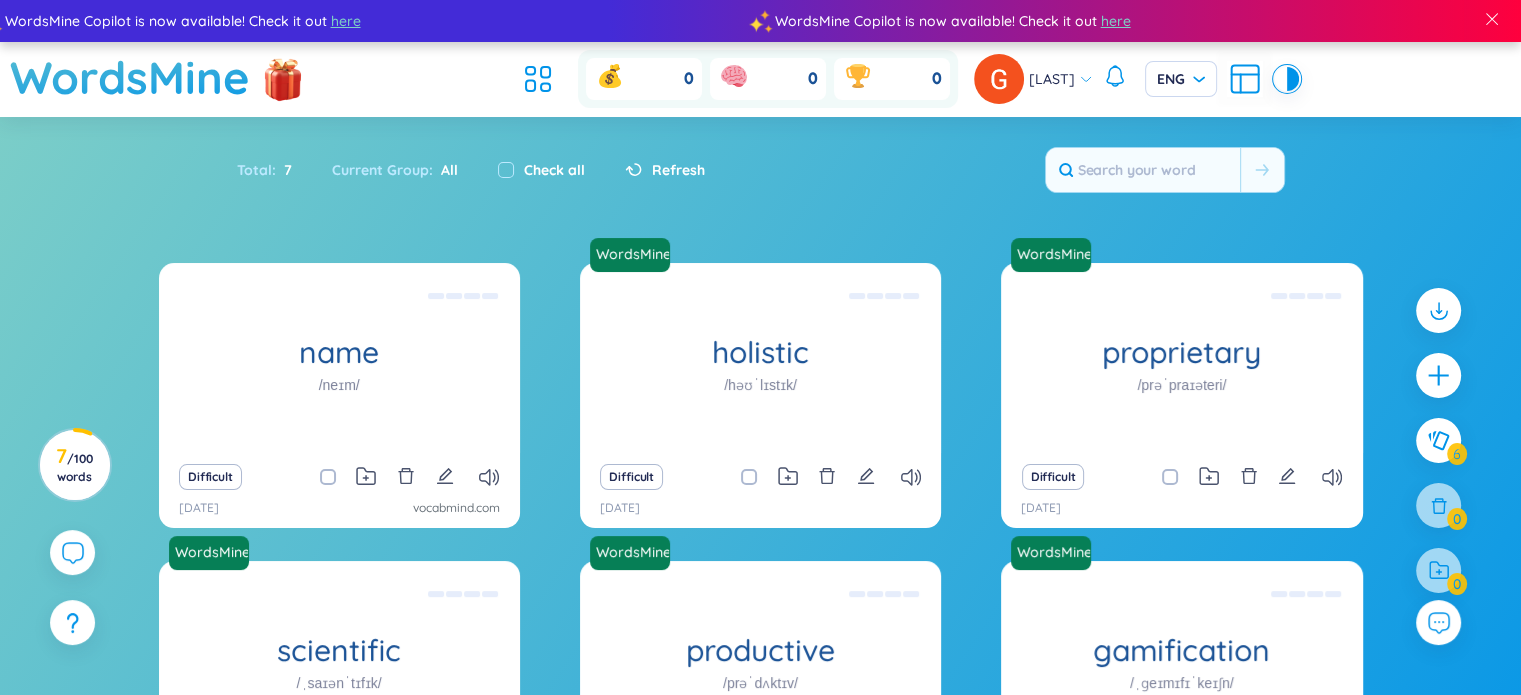 click on "All" at bounding box center [445, 170] 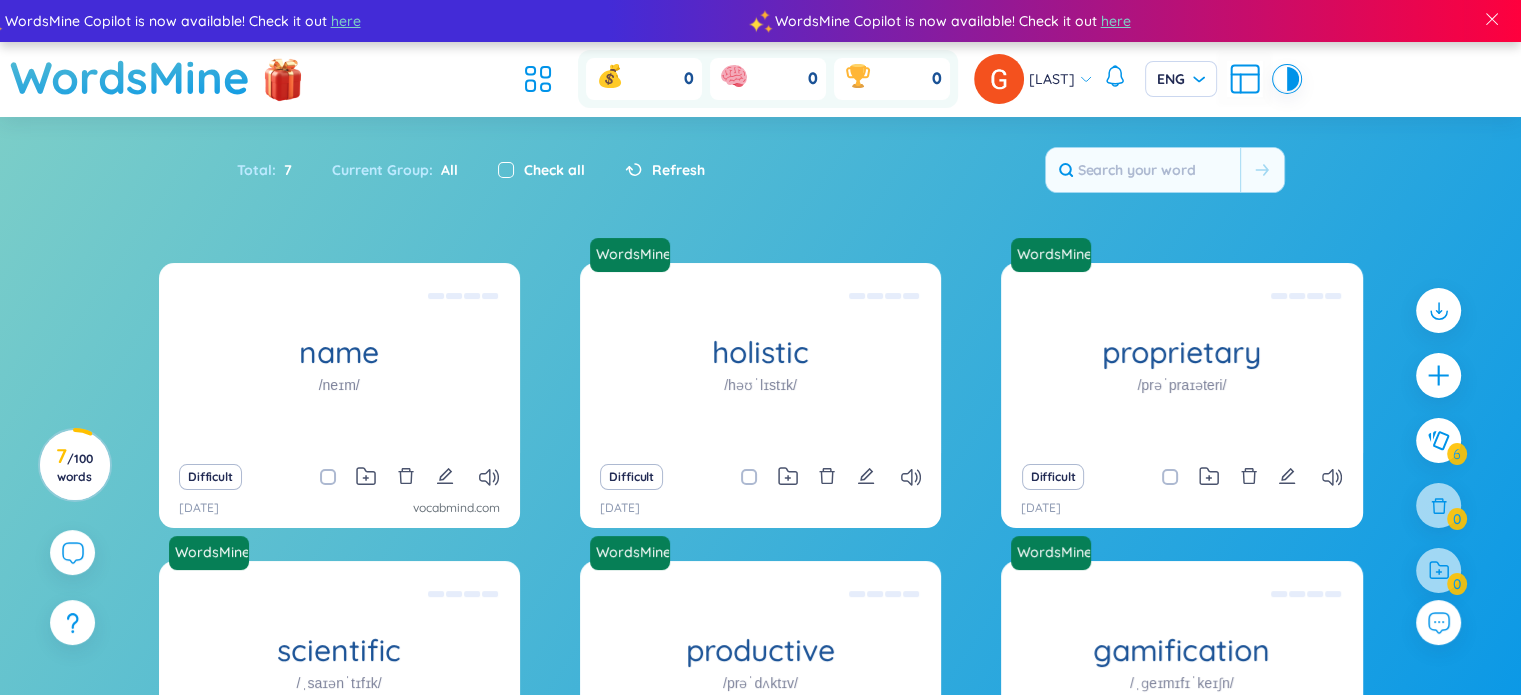 click at bounding box center [506, 170] 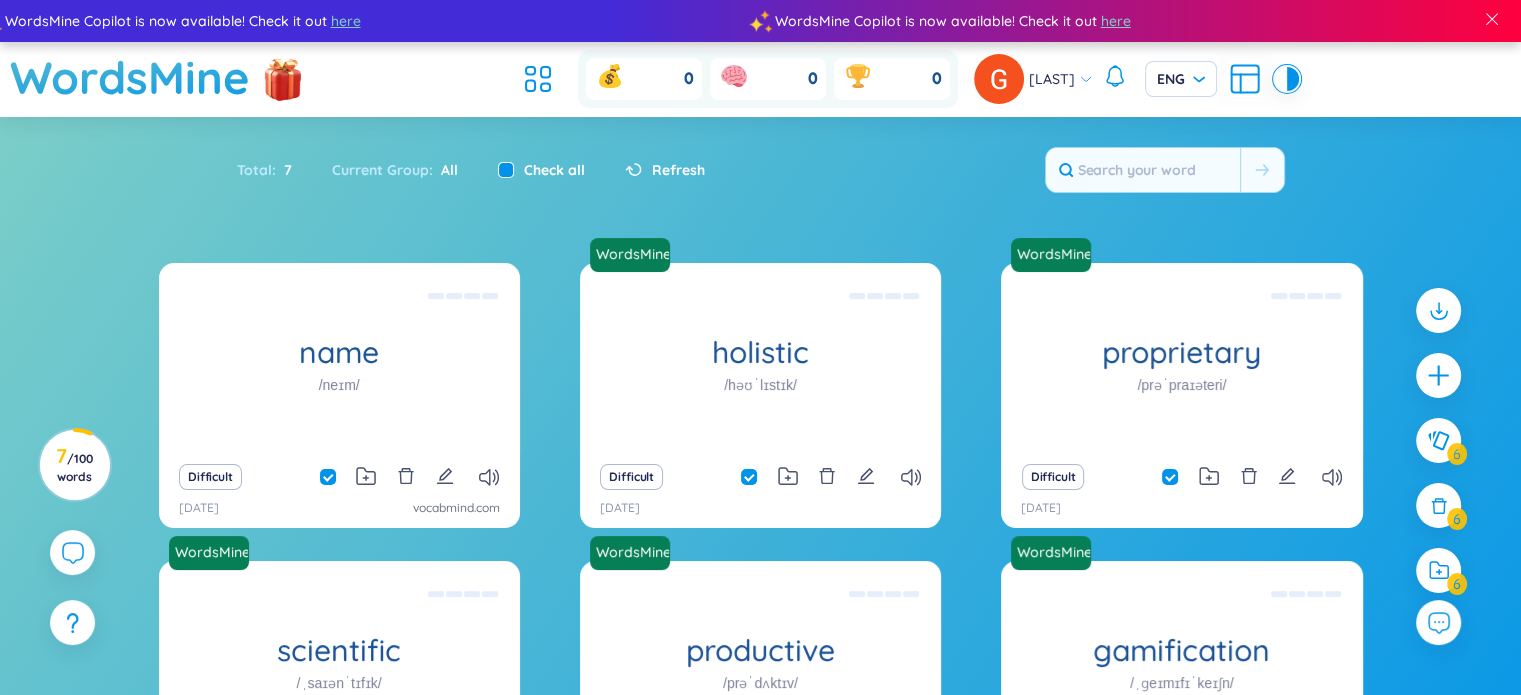 click at bounding box center (506, 170) 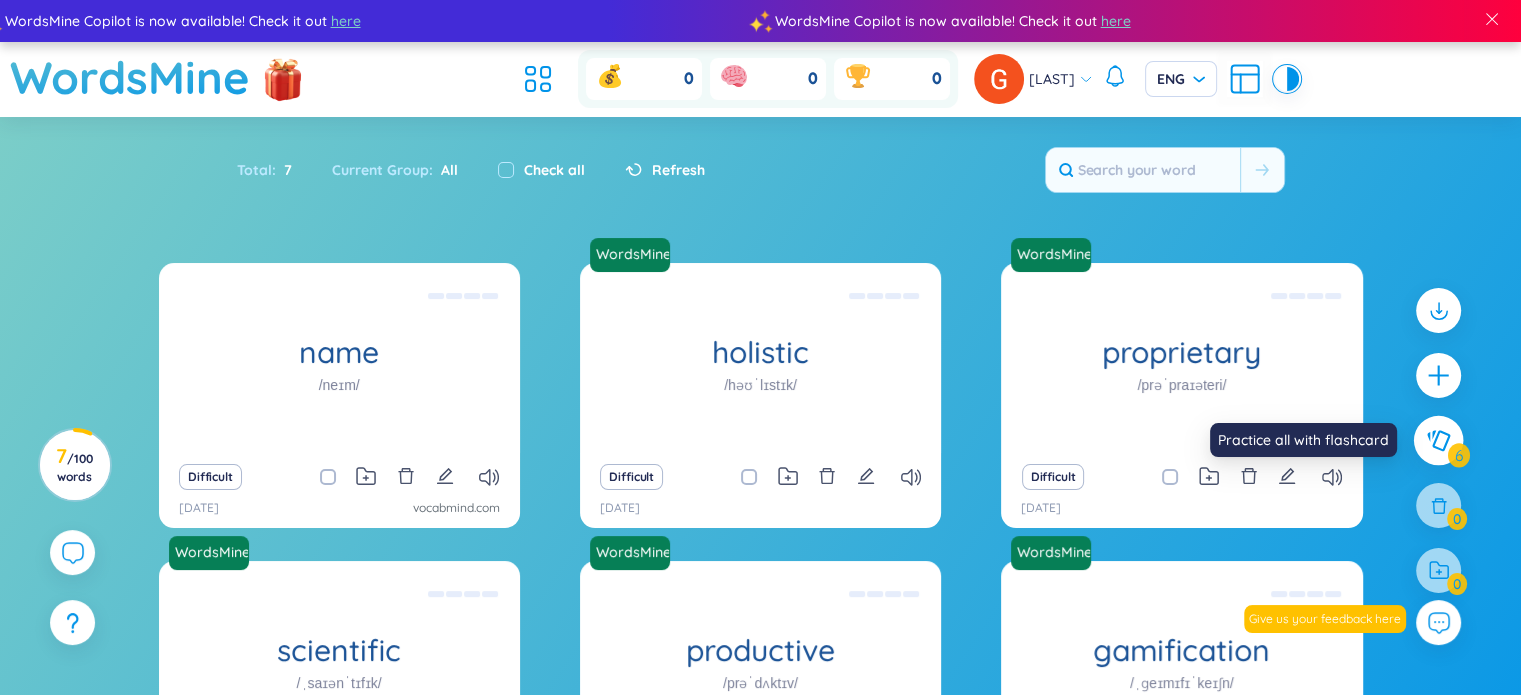 click 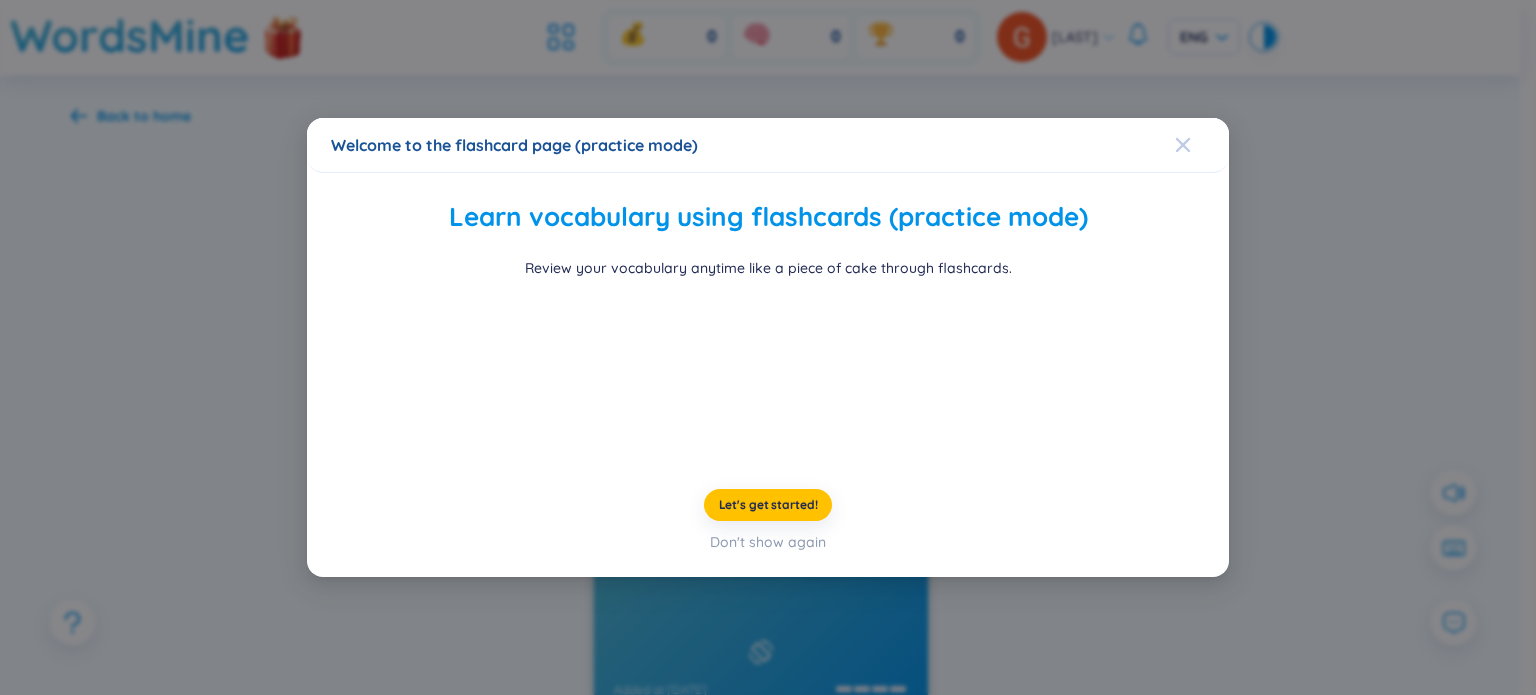 drag, startPoint x: 1156, startPoint y: 25, endPoint x: 1168, endPoint y: 23, distance: 12.165525 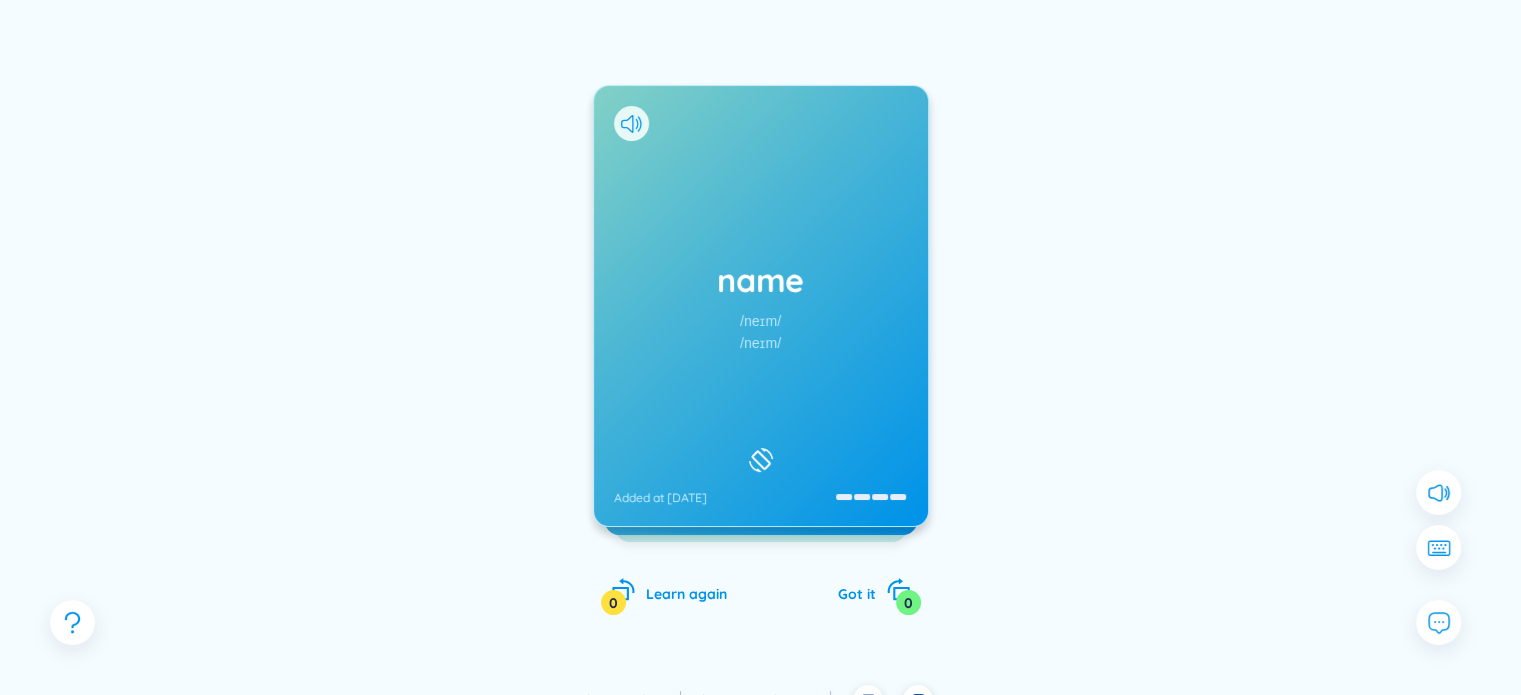 scroll, scrollTop: 200, scrollLeft: 0, axis: vertical 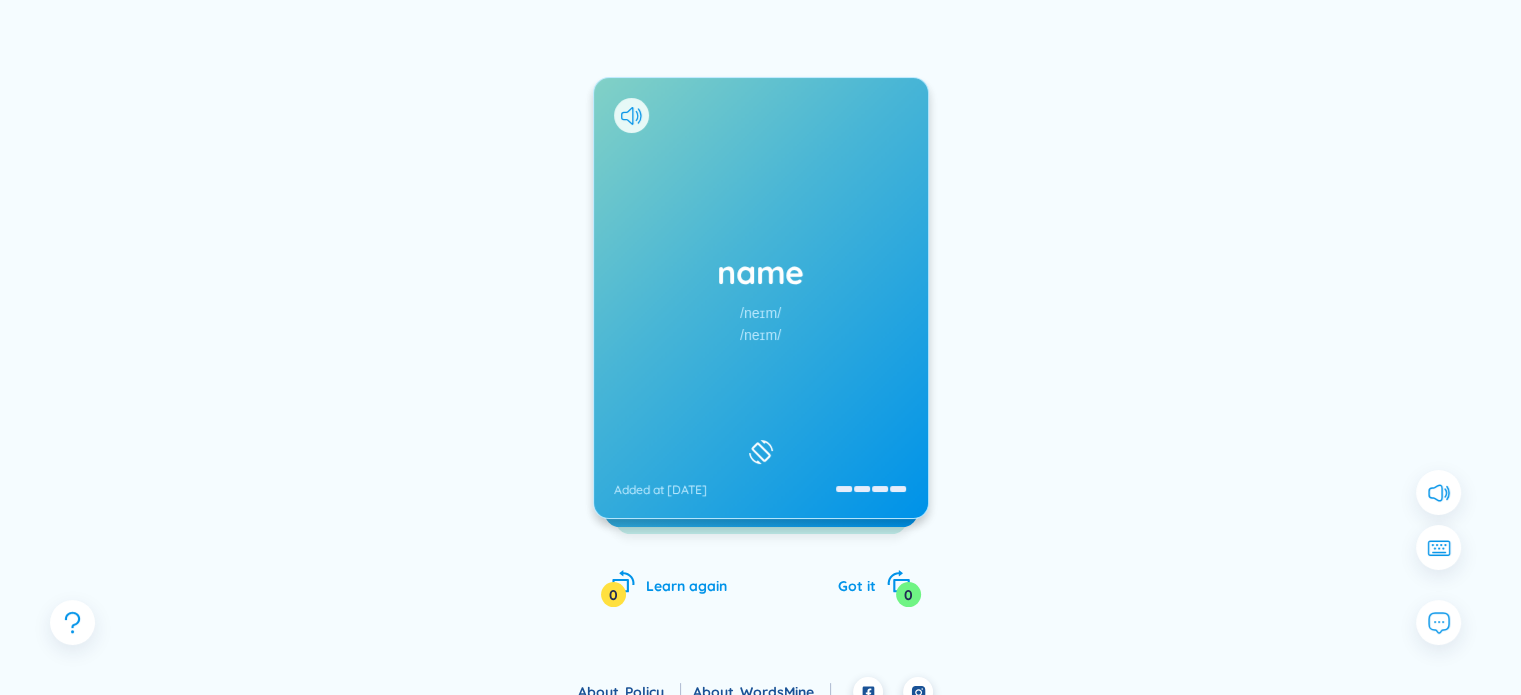 click on "name /neɪm/ /neɪm/ Added at [DATE]" at bounding box center (761, 298) 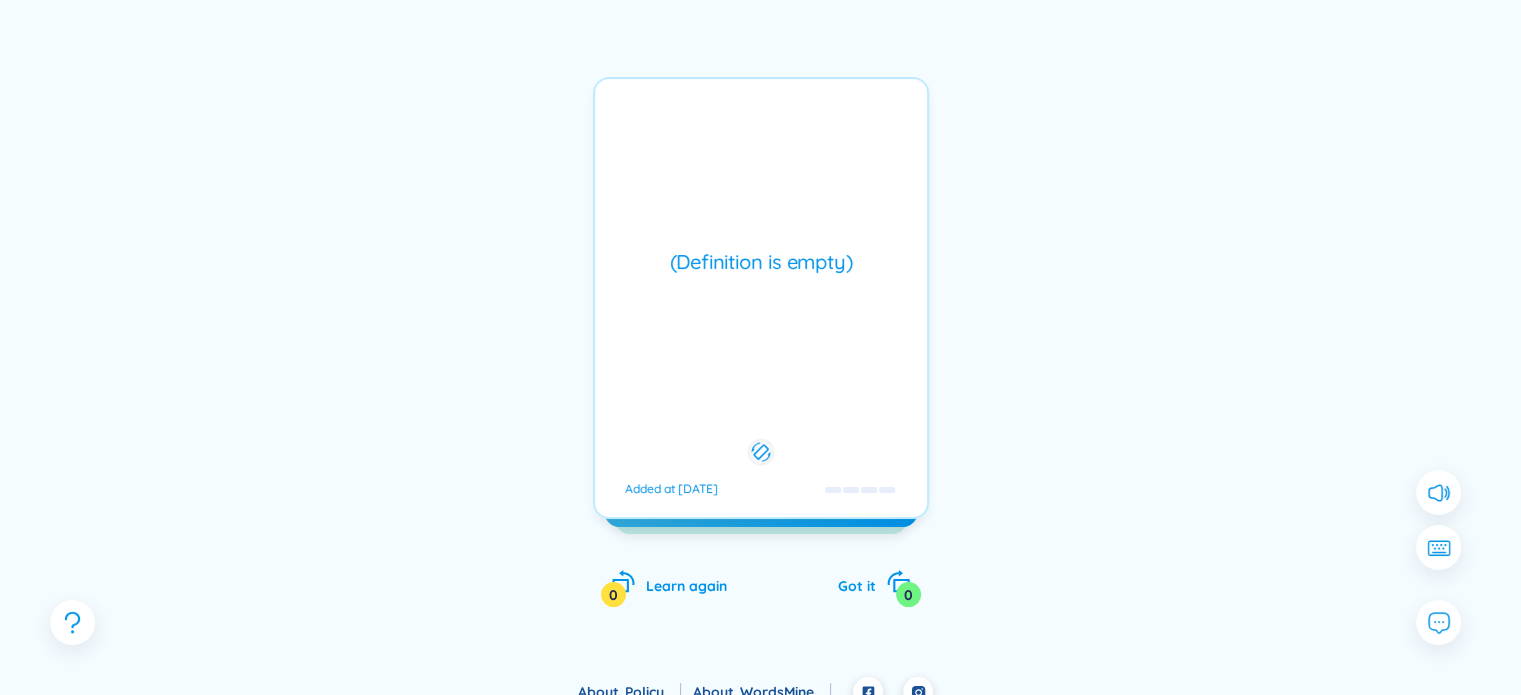 click on "(Definition is empty) Added at [DATE]" at bounding box center [761, 298] 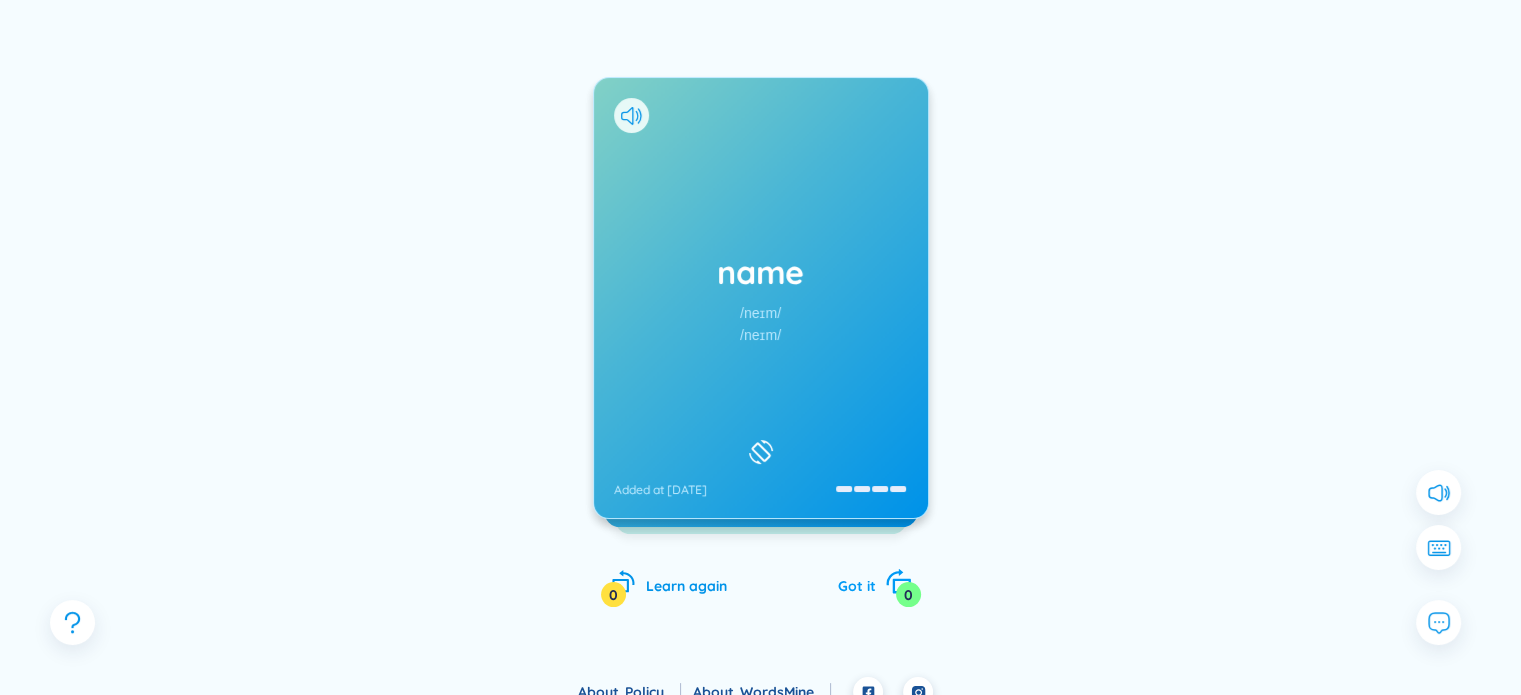 click on "0" at bounding box center [908, 594] 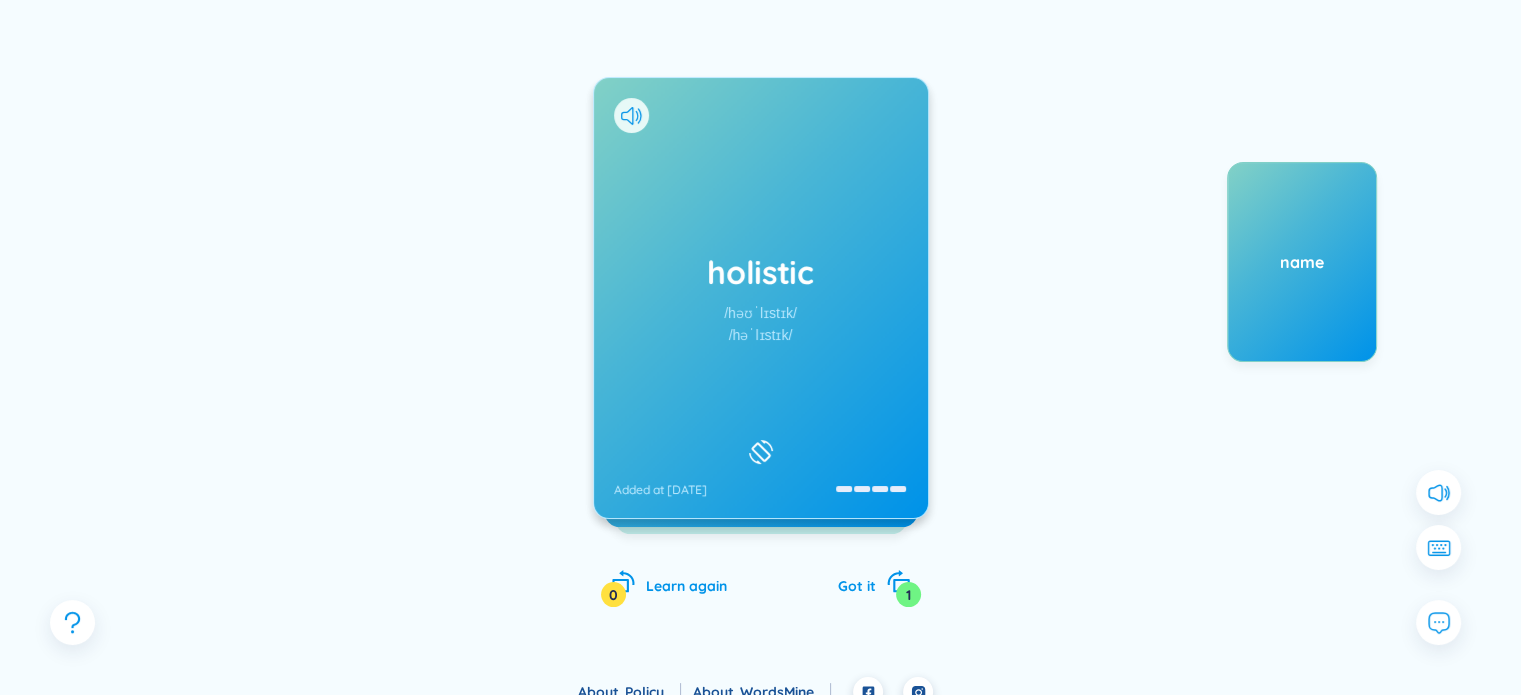 click on "holistic /həʊˈlɪstɪk/ /həˈlɪstɪk/ Added at [DATE] Trò chơi hóa
Eg: The fitness app uses gamification to motivate users to exercise by awarding points and unlocking achievements for their progress. Added at [DATE]" at bounding box center [761, 298] 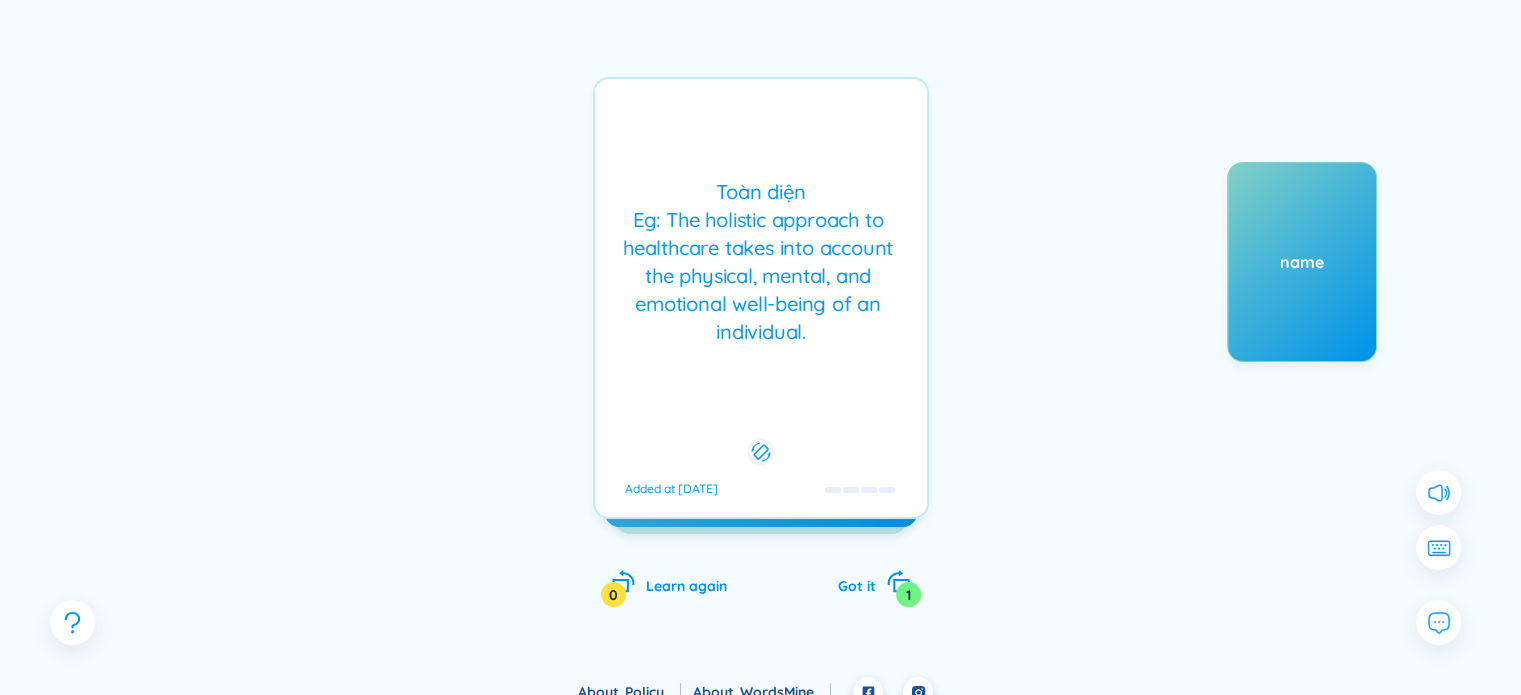 click on "Toàn diện
Eg: The holistic approach to healthcare takes into account the physical, mental, and emotional well-being of an individual." at bounding box center [761, 262] 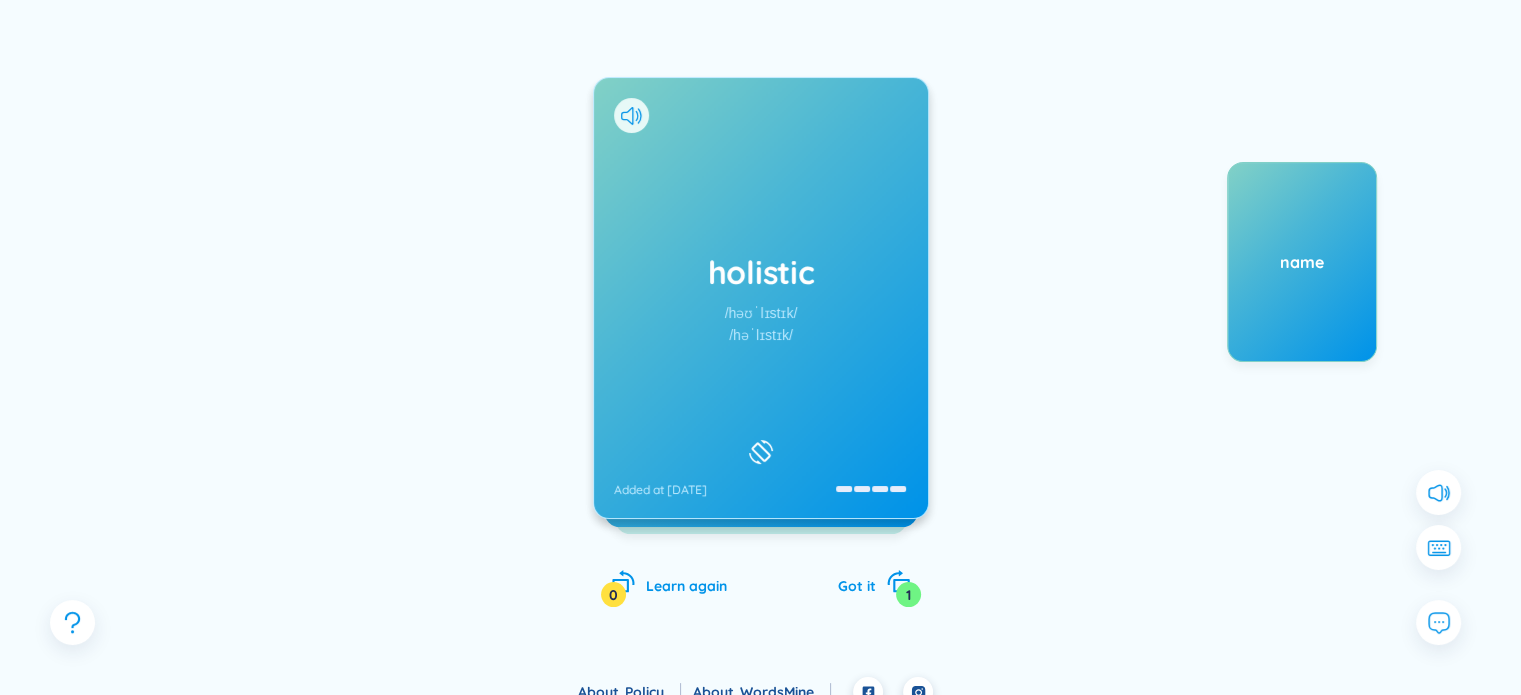 click on "holistic /həʊˈlɪstɪk/ /həˈlɪstɪk/ Added at [DATE] Trò chơi hóa
Eg: The fitness app uses gamification to motivate users to exercise by awarding points and unlocking achievements for their progress. Added at [DATE]" at bounding box center [761, 298] 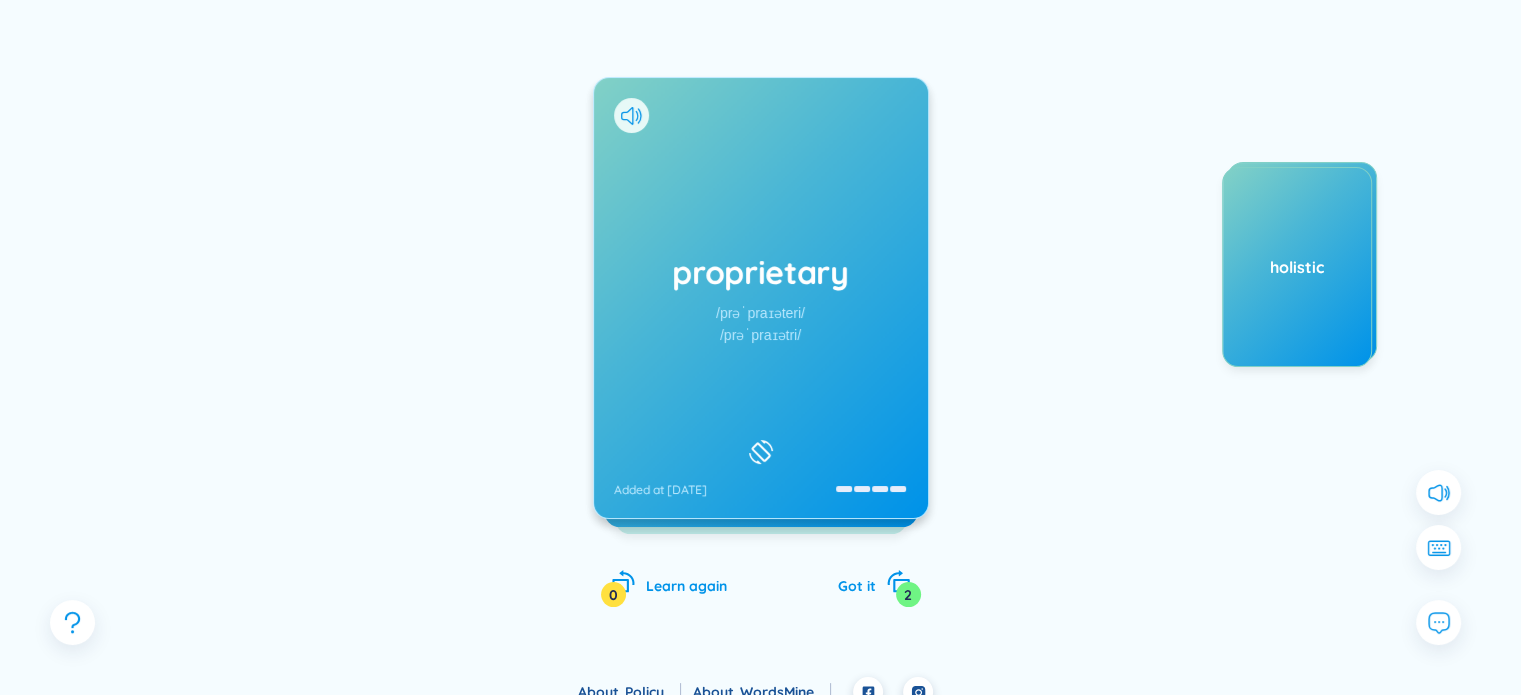 drag, startPoint x: 1269, startPoint y: 271, endPoint x: 1251, endPoint y: 271, distance: 18 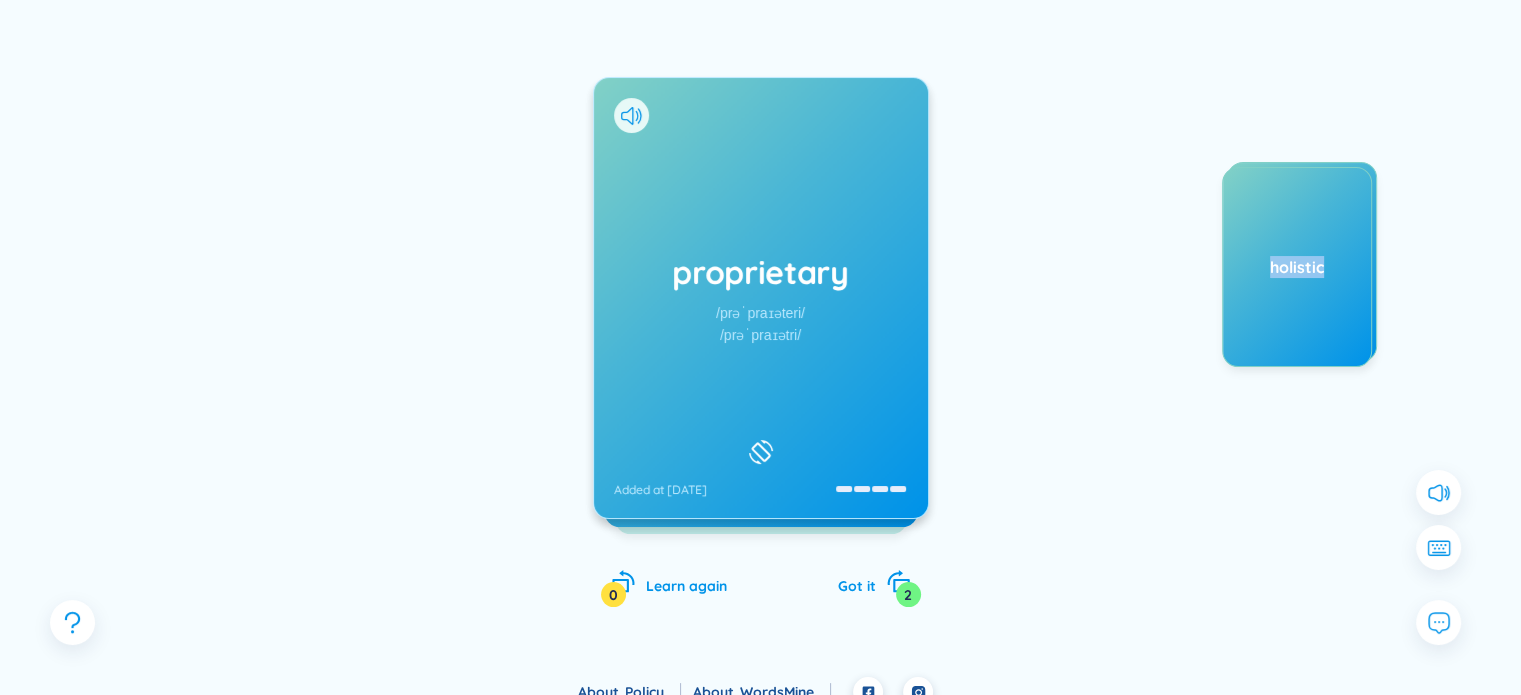drag, startPoint x: 1272, startPoint y: 266, endPoint x: 1331, endPoint y: 264, distance: 59.03389 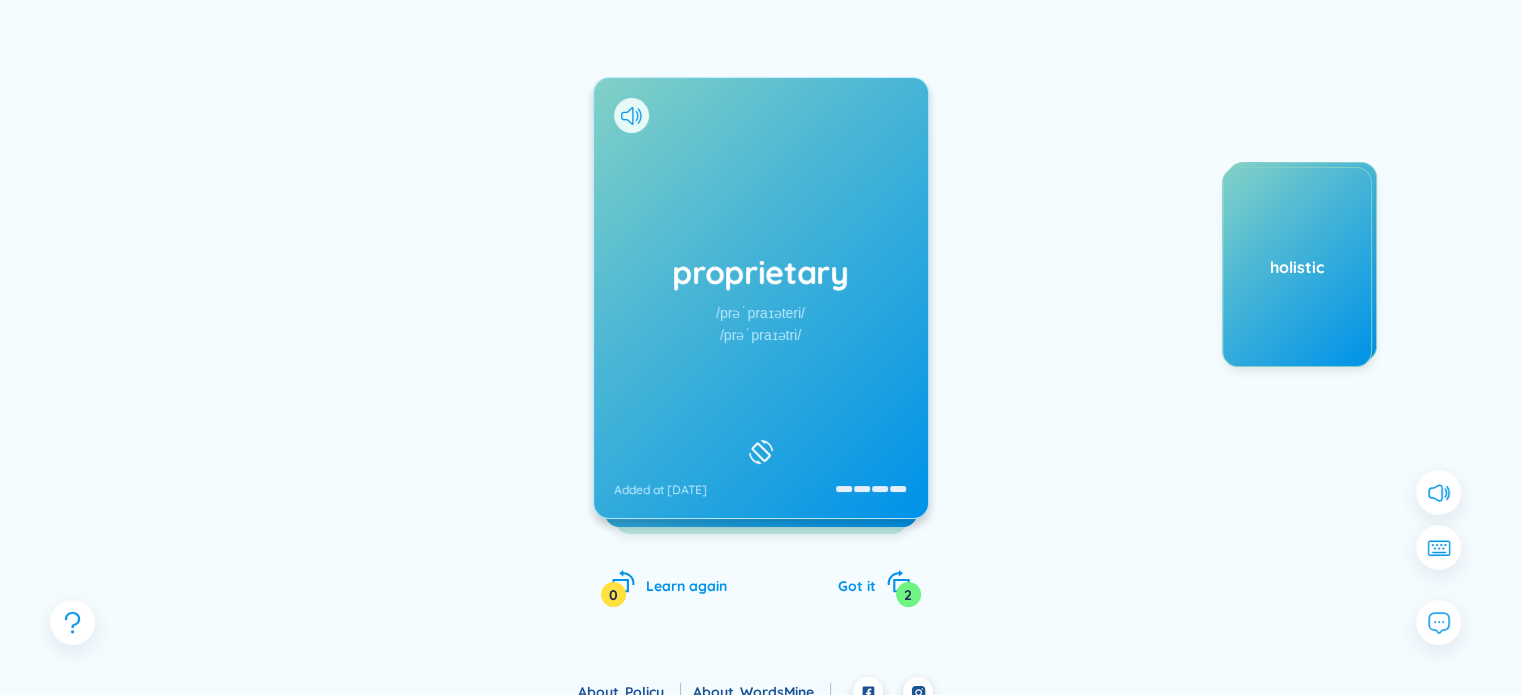 click on "proprietary /prəˈpraɪəteri/ /prəˈpraɪətri/ Added at [DATE] Độc quyền
Eg: The company developed a proprietary software solution that gives them a competitive advantage in the market. Added at [DATE] scientific Learn again 0 Got it 2 name holistic" at bounding box center (761, 318) 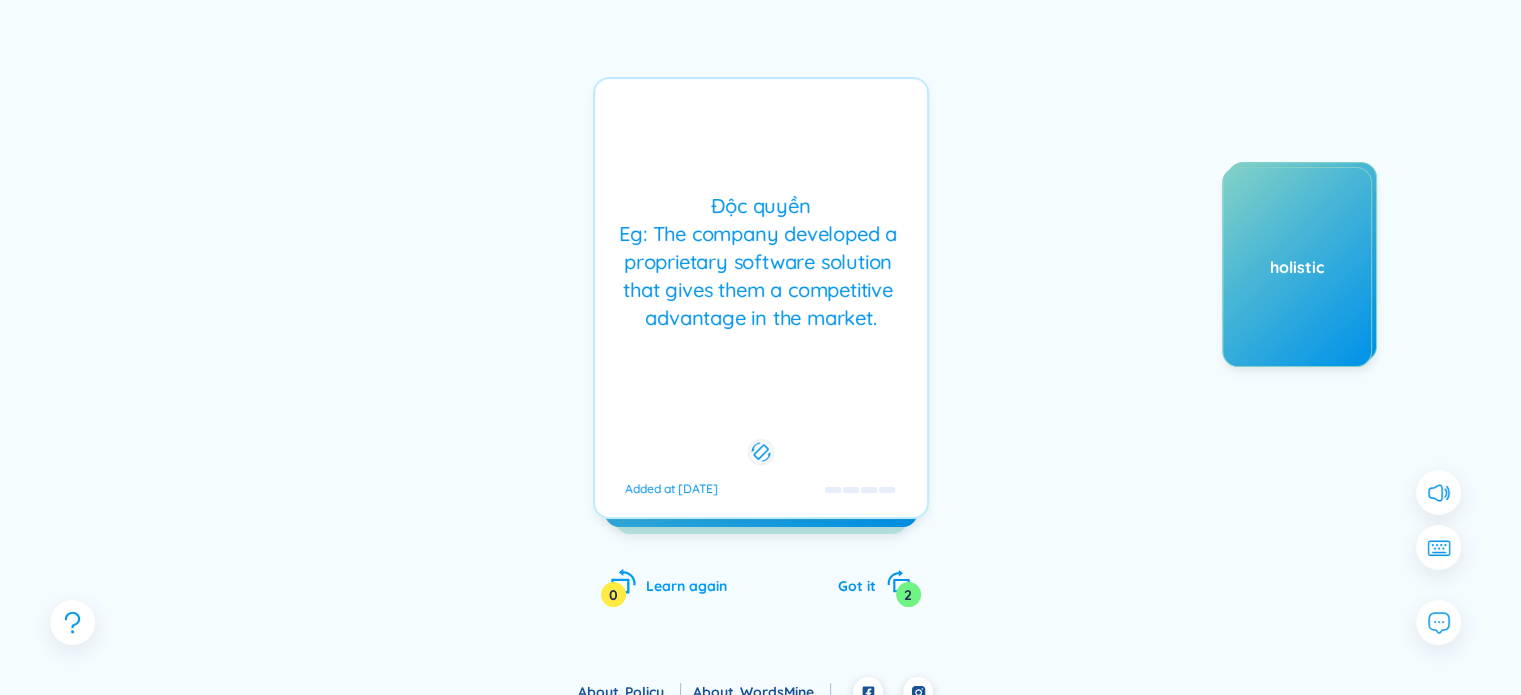 click on "Learn again" at bounding box center [686, 586] 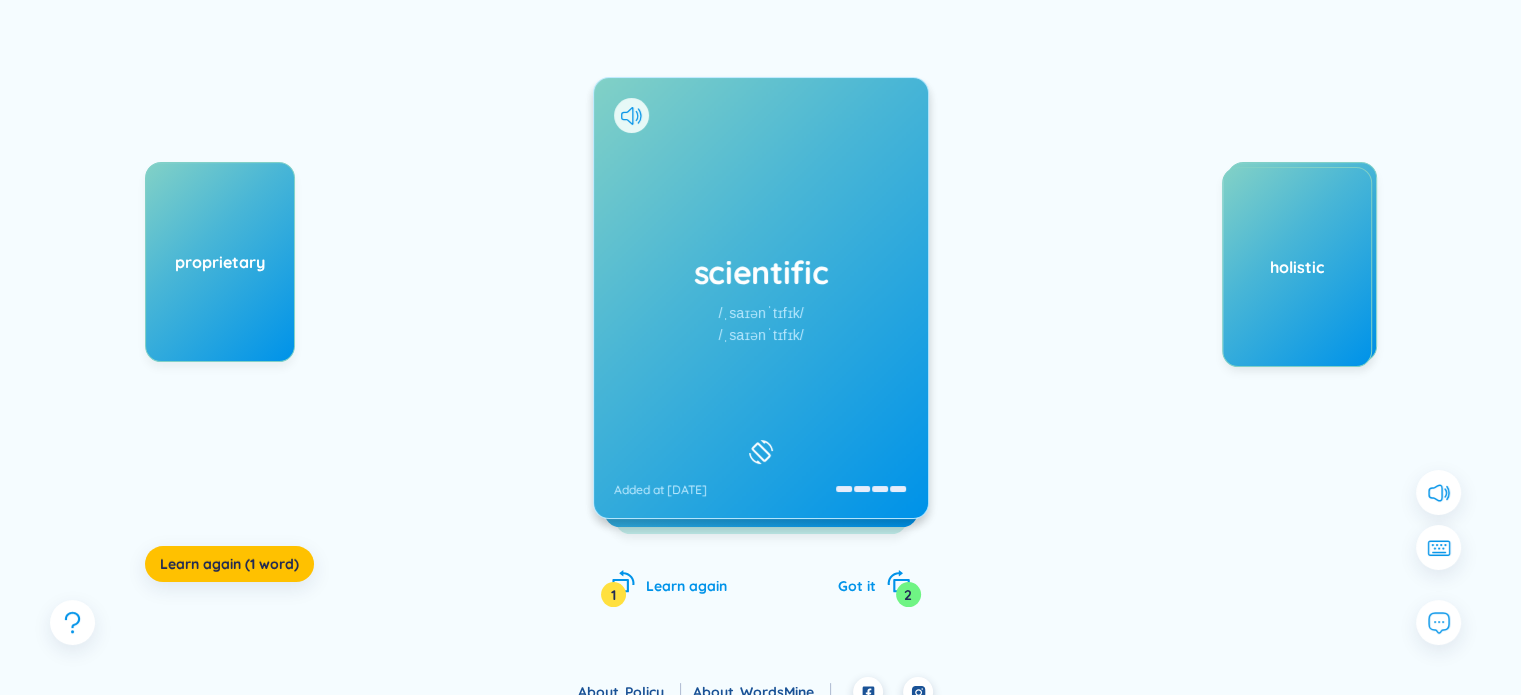 drag, startPoint x: 1225, startPoint y: 271, endPoint x: 1260, endPoint y: 265, distance: 35.510563 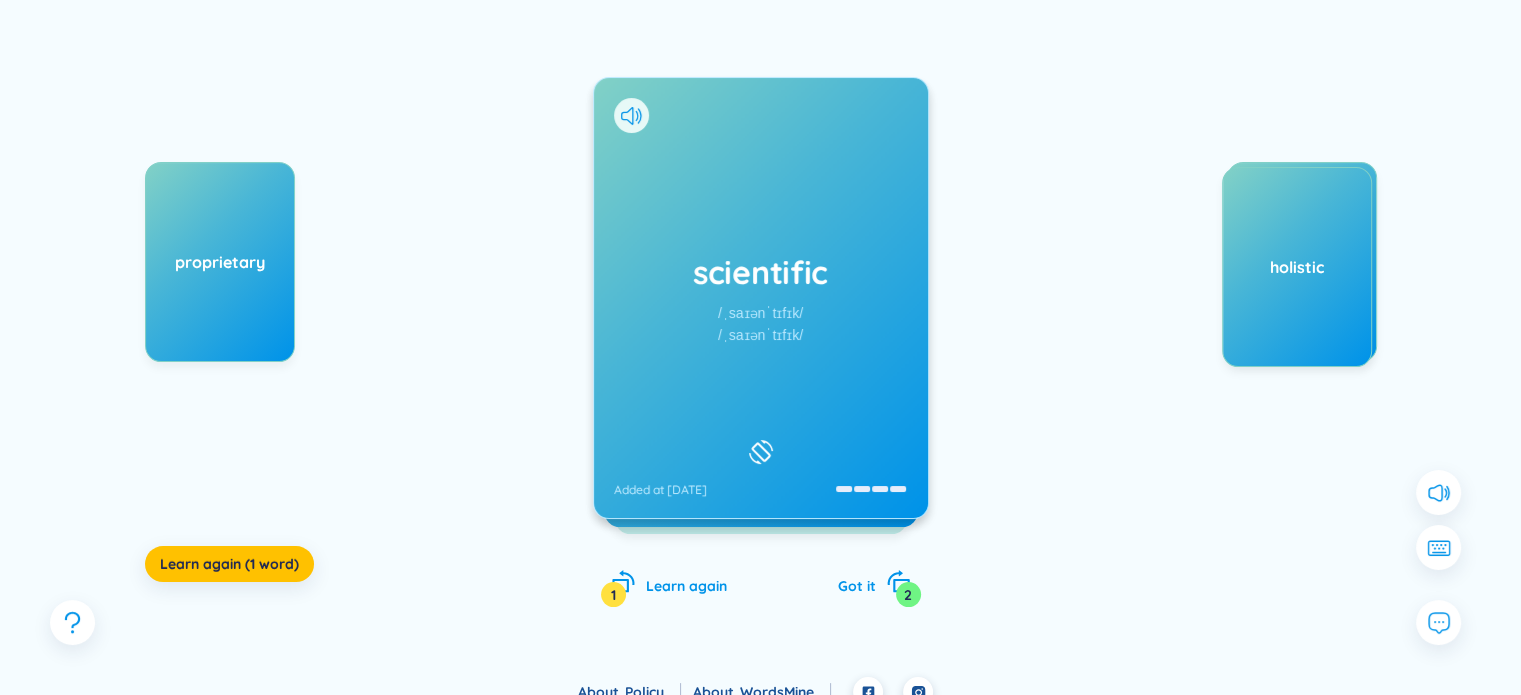 click on "scientific /ˌsaɪənˈtɪfɪk/ /ˌsaɪənˈtɪfɪk/ Added at [DATE]" at bounding box center [761, 298] 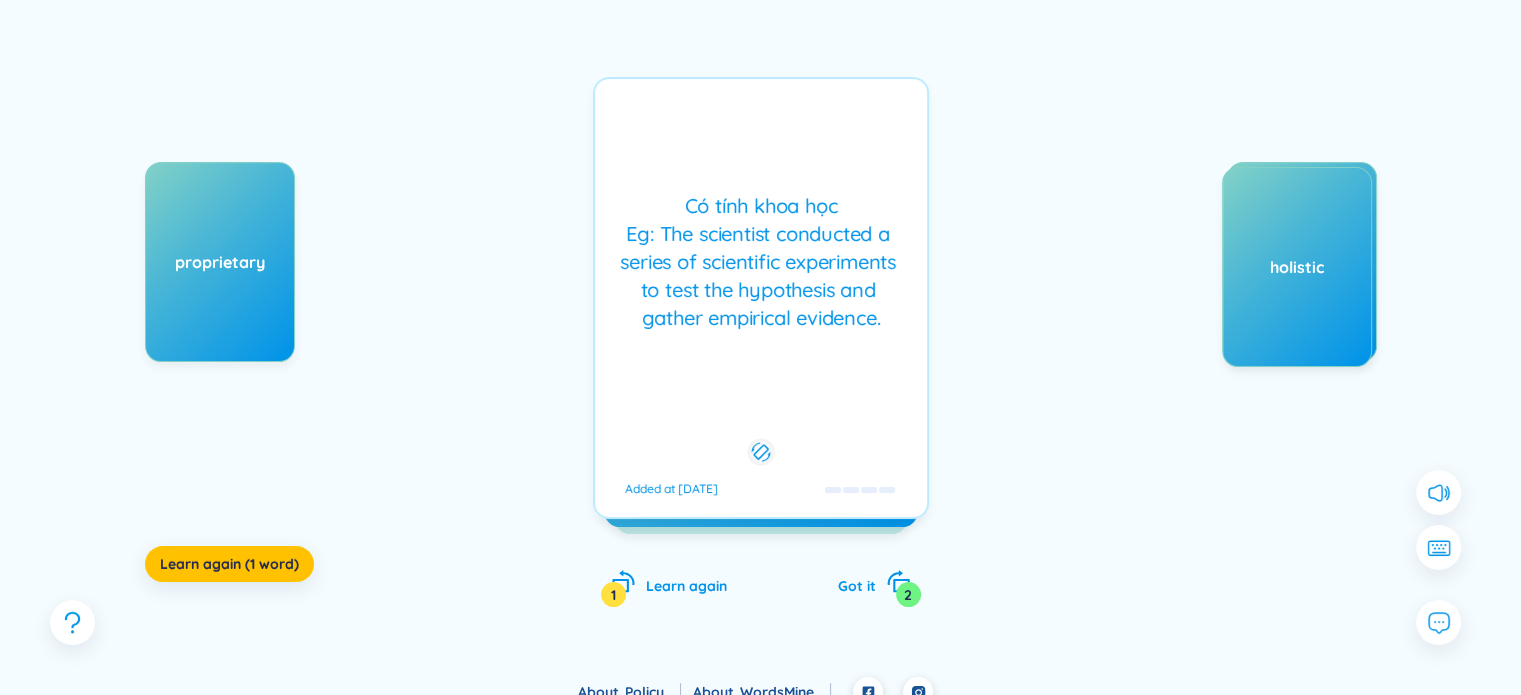 click on "scientific /ˌsaɪənˈtɪfɪk/ /ˌsaɪənˈtɪfɪk/ Added at [DATE] Có tính khoa học
Eg: The scientist conducted a series of scientific experiments to test the hypothesis and gather empirical evidence. Added at [DATE] productive Learn again 1 Got it 2" at bounding box center (761, 362) 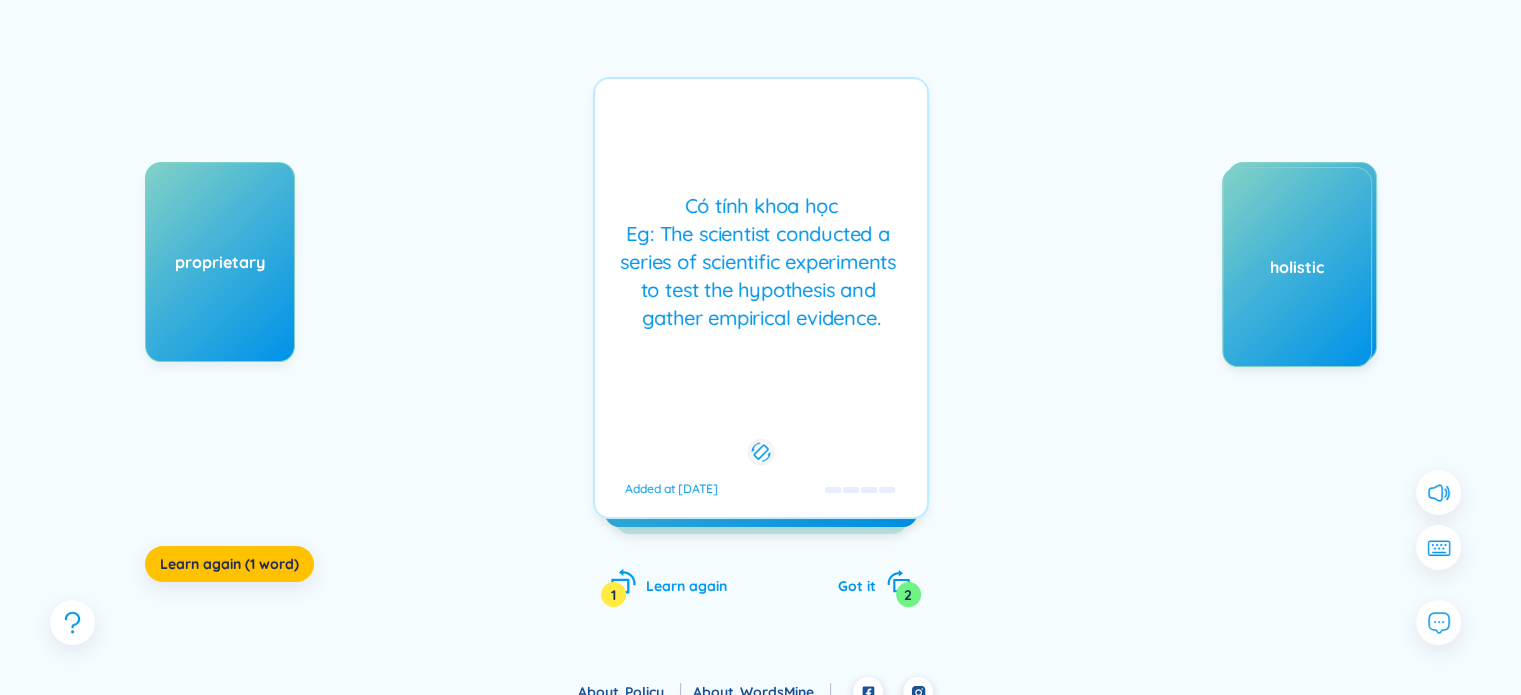 click on "1" at bounding box center [613, 594] 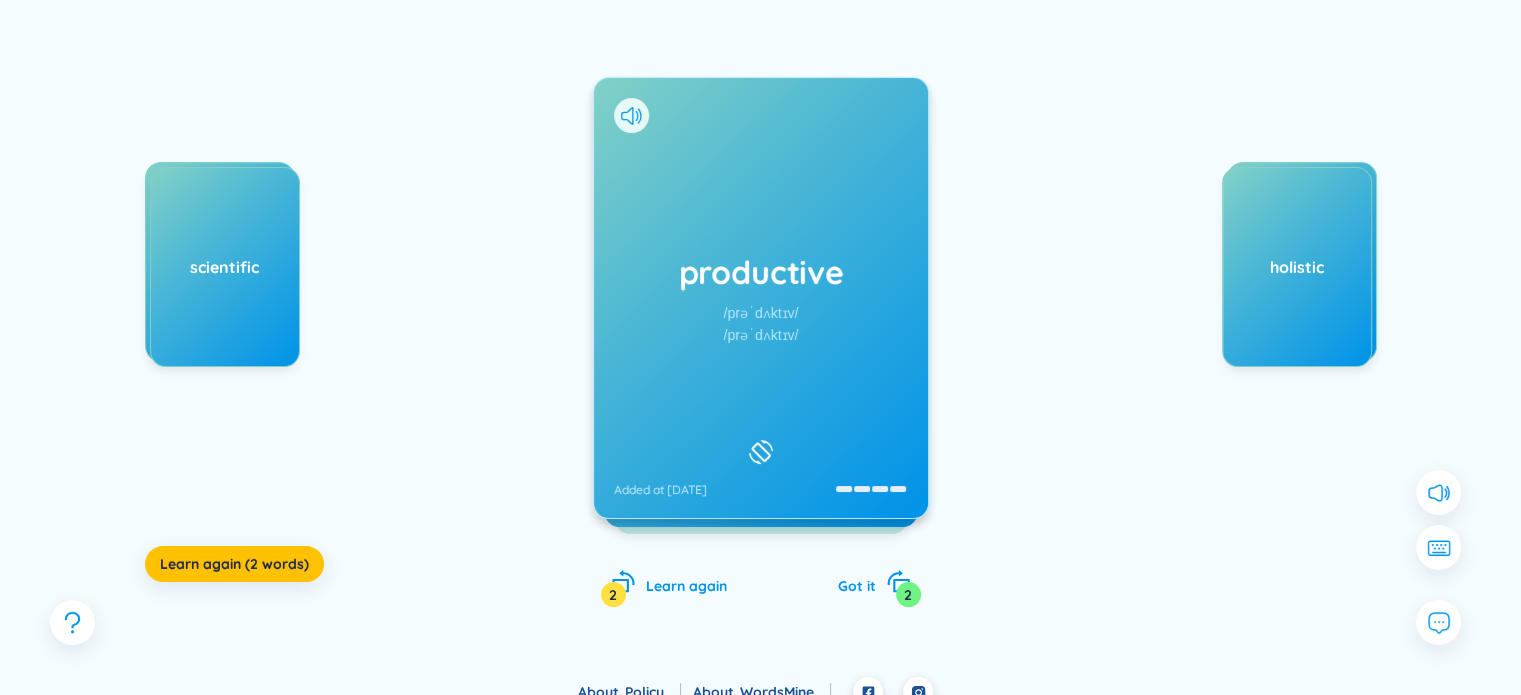 click on "productive /prəˈdʌktɪv/ /prəˈdʌktɪv/ Added at [DATE]" at bounding box center [761, 298] 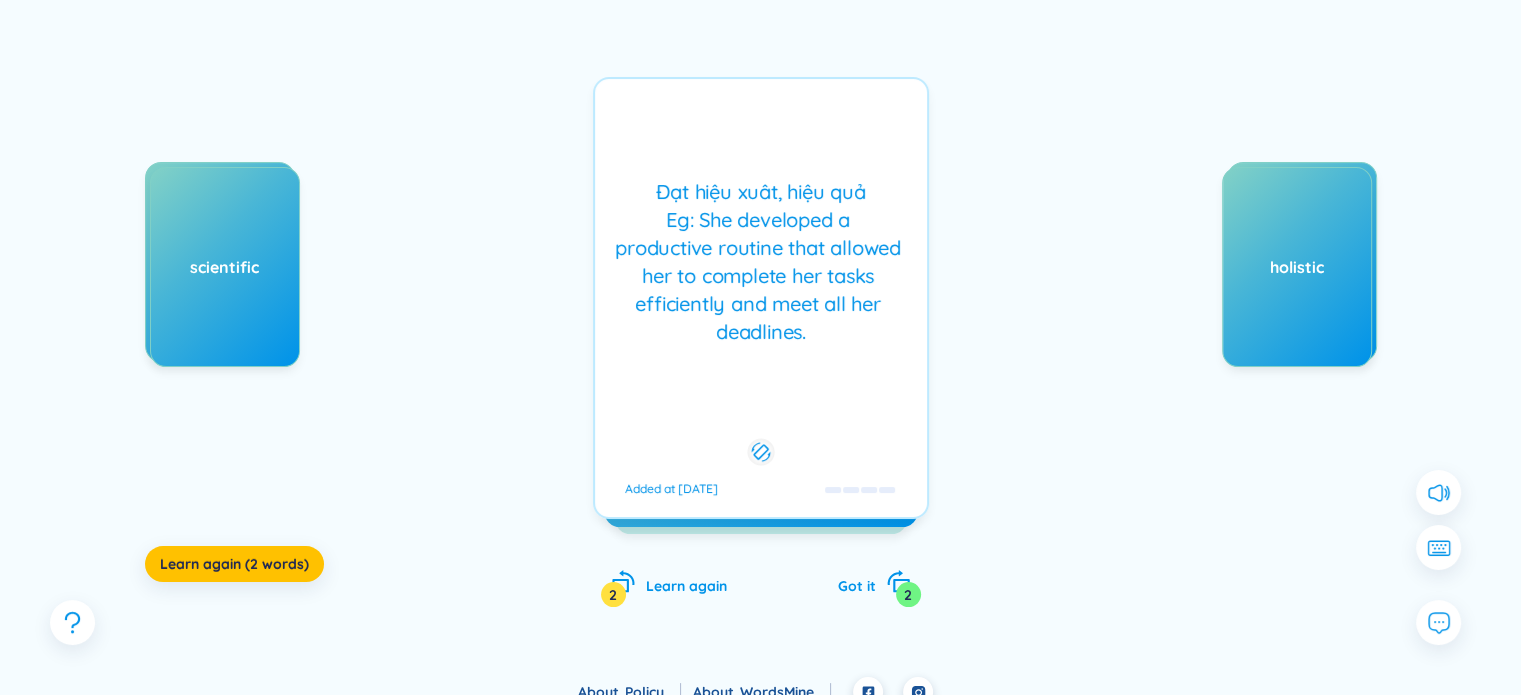 click on "Đạt hiệu xuât, hiệu quả
Eg: She developed a productive routine that allowed her to complete her tasks efficiently and meet all her deadlines." at bounding box center [761, 262] 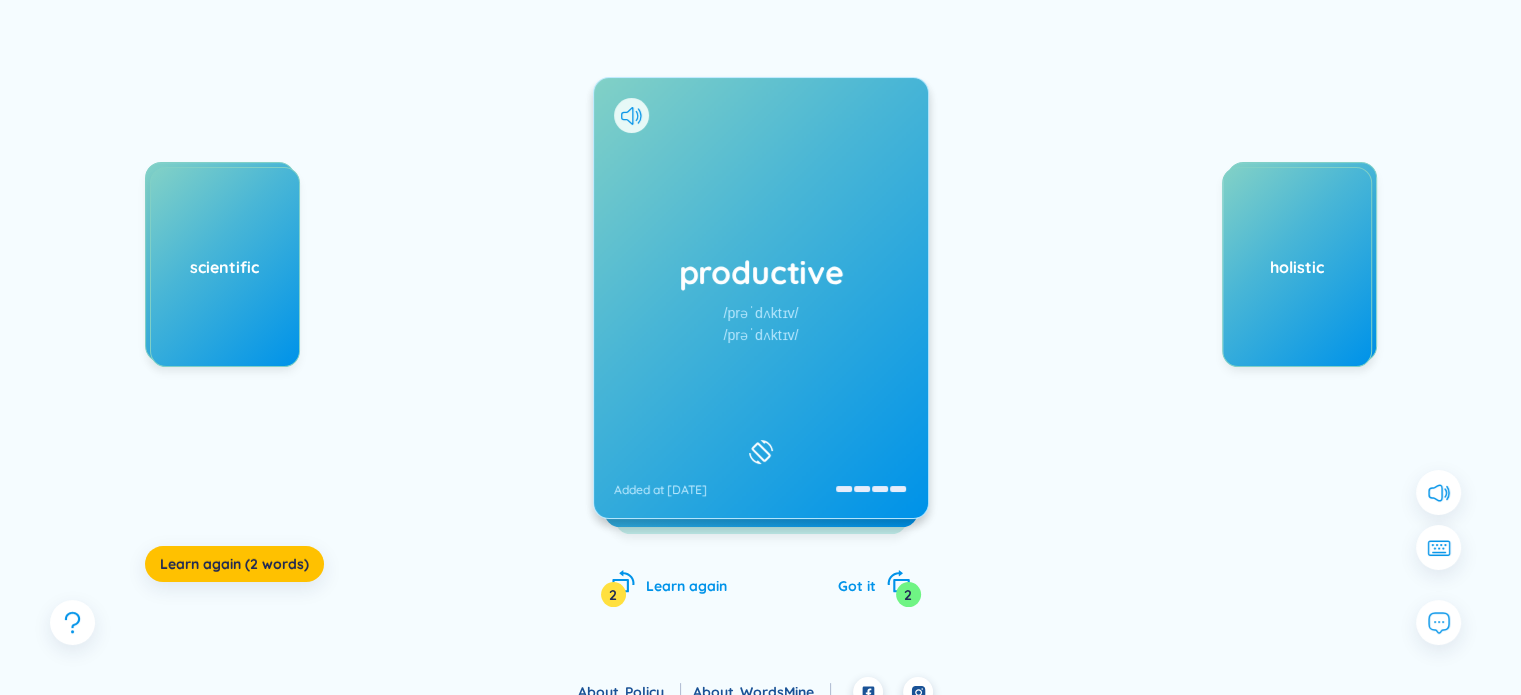 click on "productive /prəˈdʌktɪv/ /prəˈdʌktɪv/ Added at [DATE]" at bounding box center (761, 298) 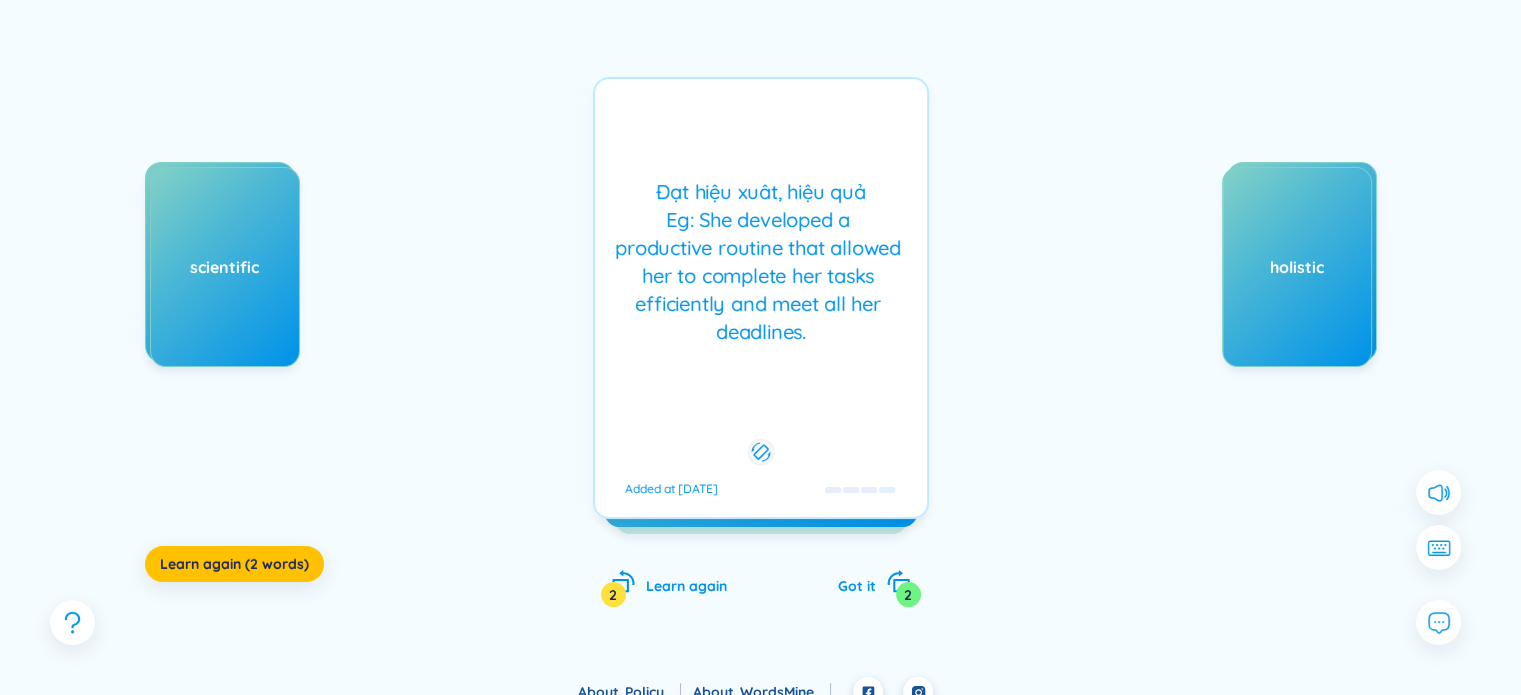 click on "Đạt hiệu xuât, hiệu quả
Eg: She developed a productive routine that allowed her to complete her tasks efficiently and meet all her deadlines." at bounding box center [761, 262] 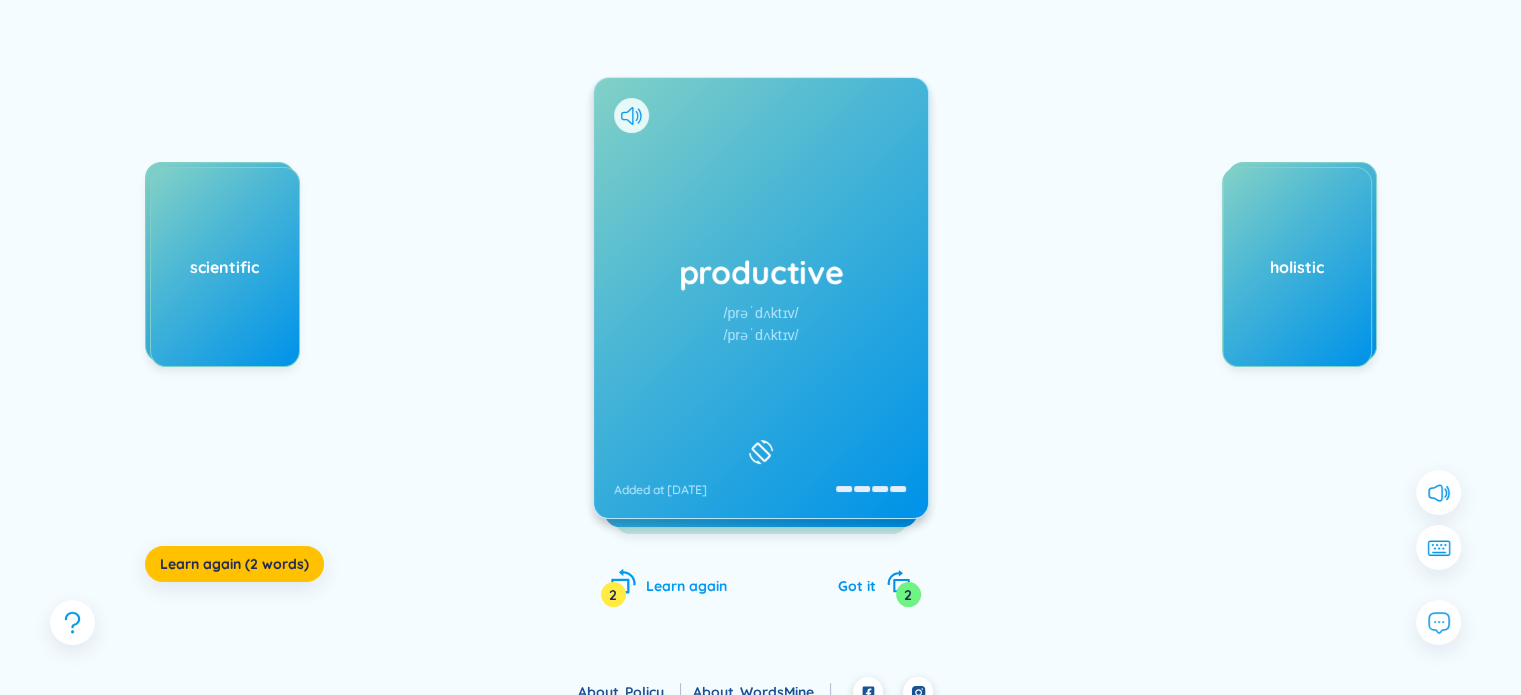 click 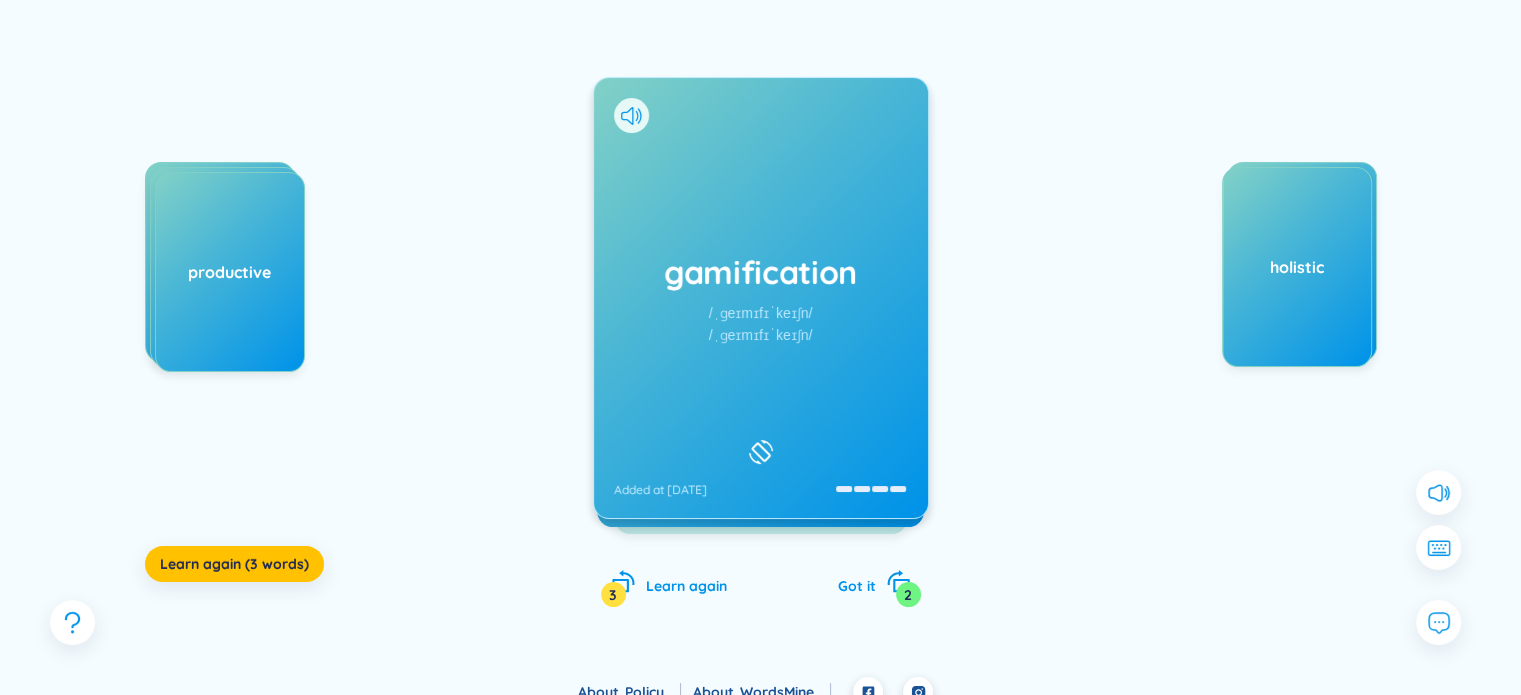 click on "gamification" at bounding box center [761, 272] 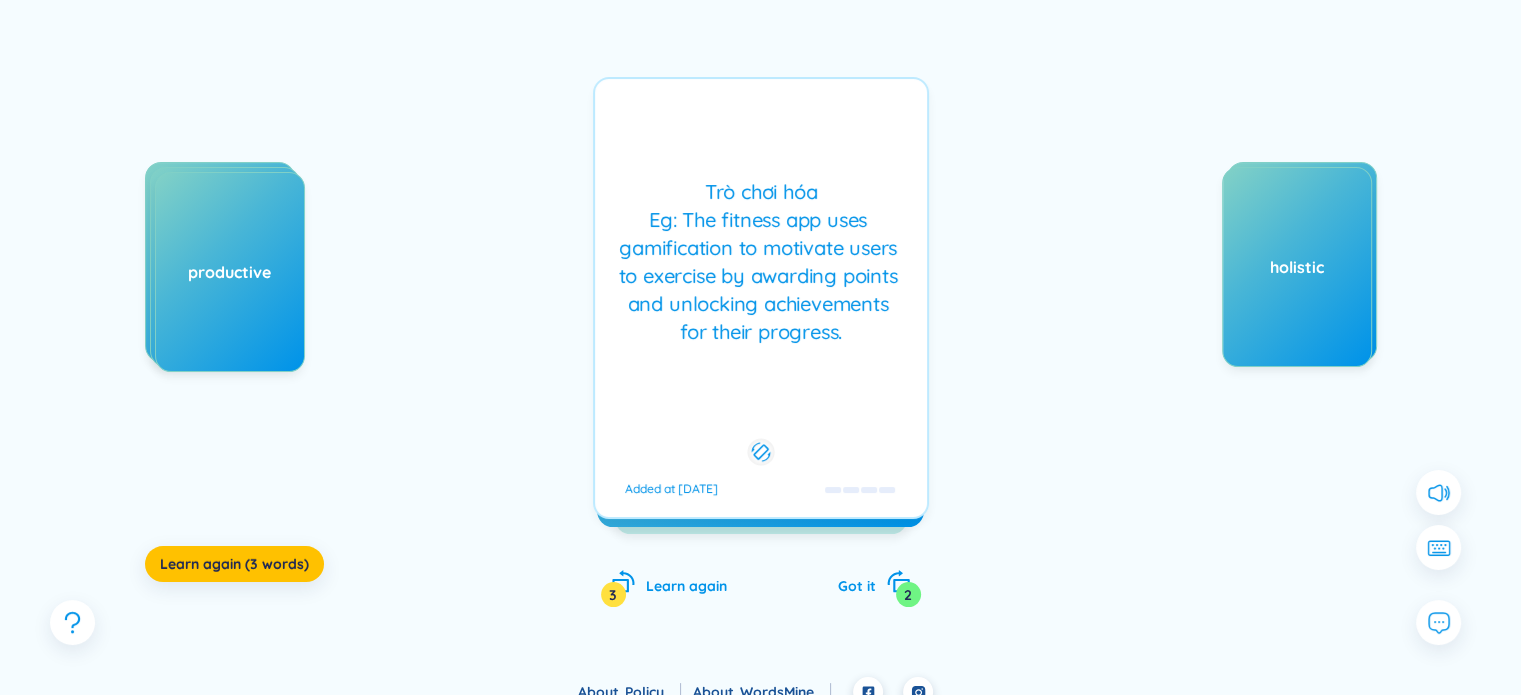 click on "Trò chơi hóa
Eg: The fitness app uses gamification to motivate users to exercise by awarding points and unlocking achievements for their progress." at bounding box center (761, 262) 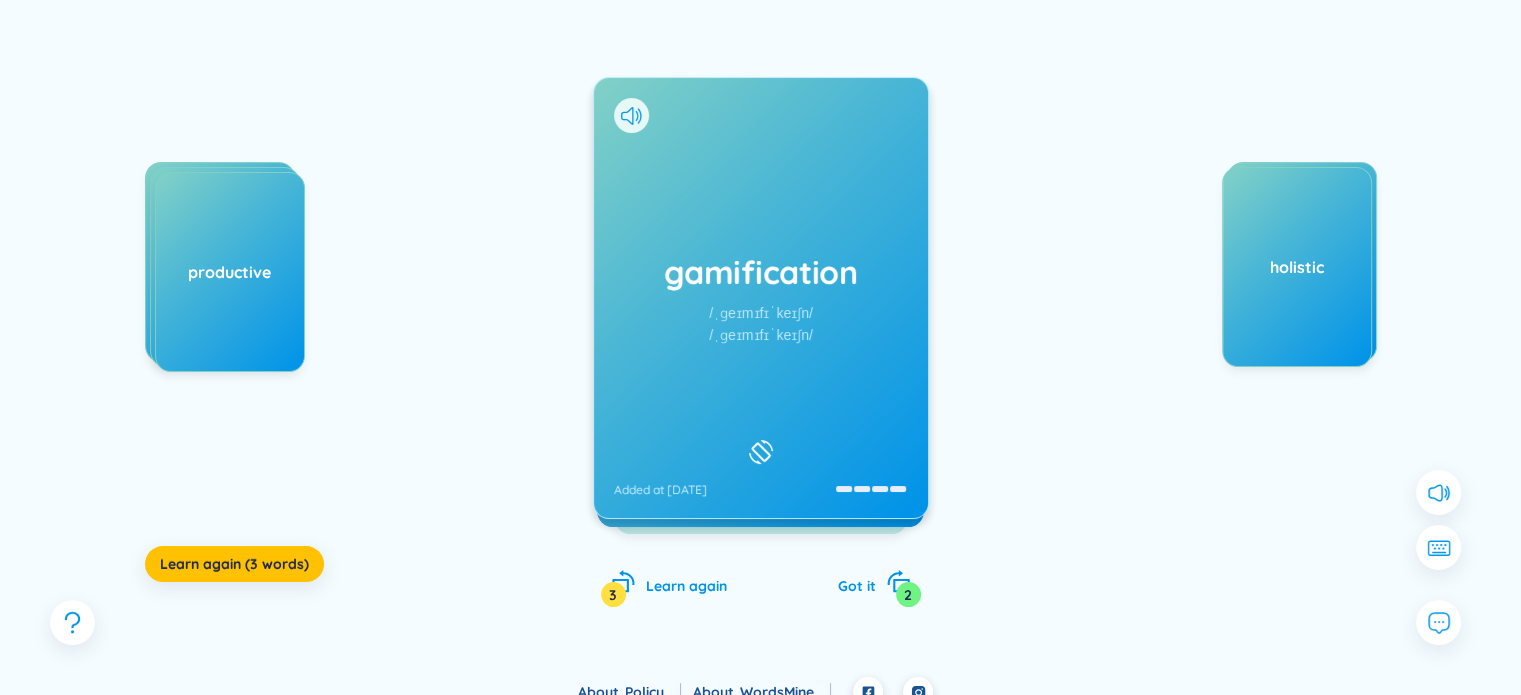 click on "gamification /ˌɡeɪmɪfɪˈkeɪʃn/ /ˌɡeɪmɪfɪˈkeɪʃn/ Added at [DATE]" at bounding box center (761, 298) 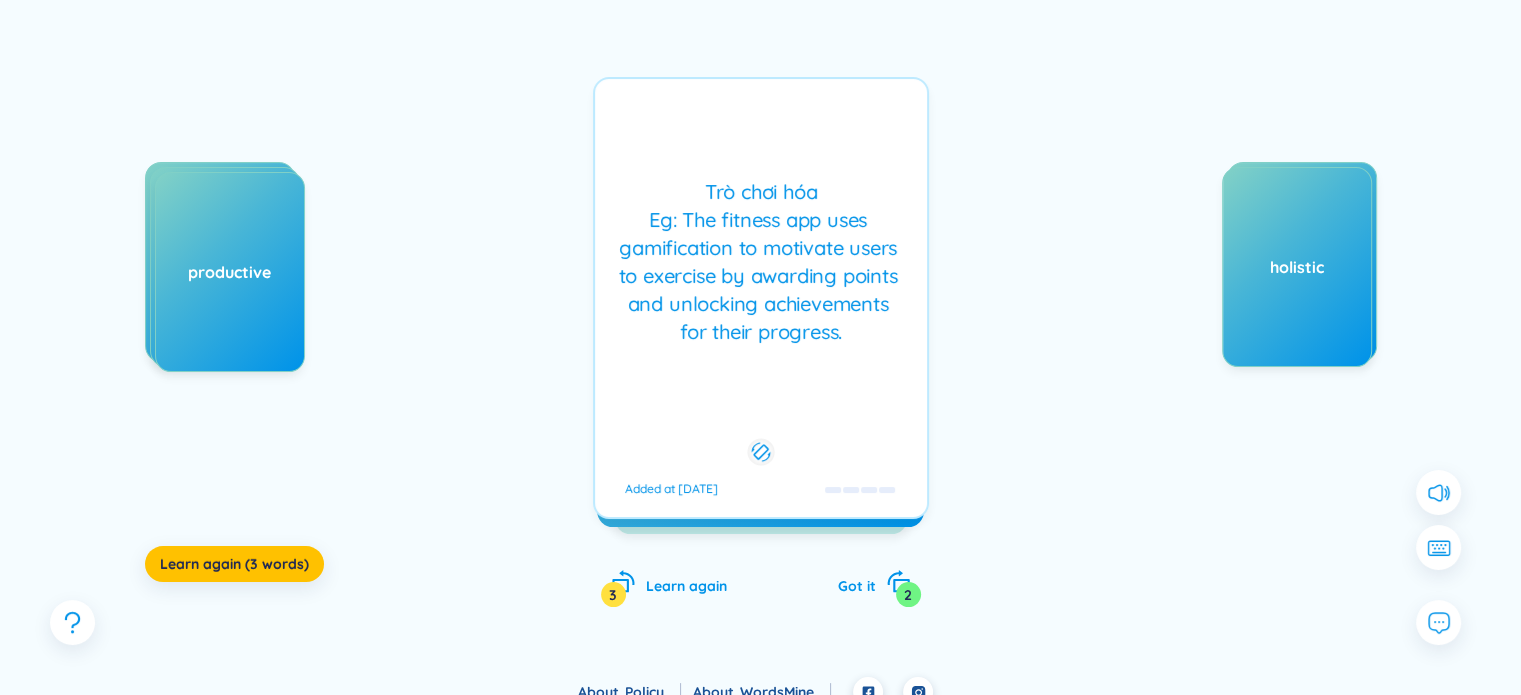click on "gamification /ˌɡeɪmɪfɪˈkeɪʃn/ /ˌɡeɪmɪfɪˈkeɪʃn/ Added at [DATE] Trò chơi hóa
Eg: The fitness app uses gamification to motivate users to exercise by awarding points and unlocking achievements for their progress. Added at [DATE]" at bounding box center [761, 298] 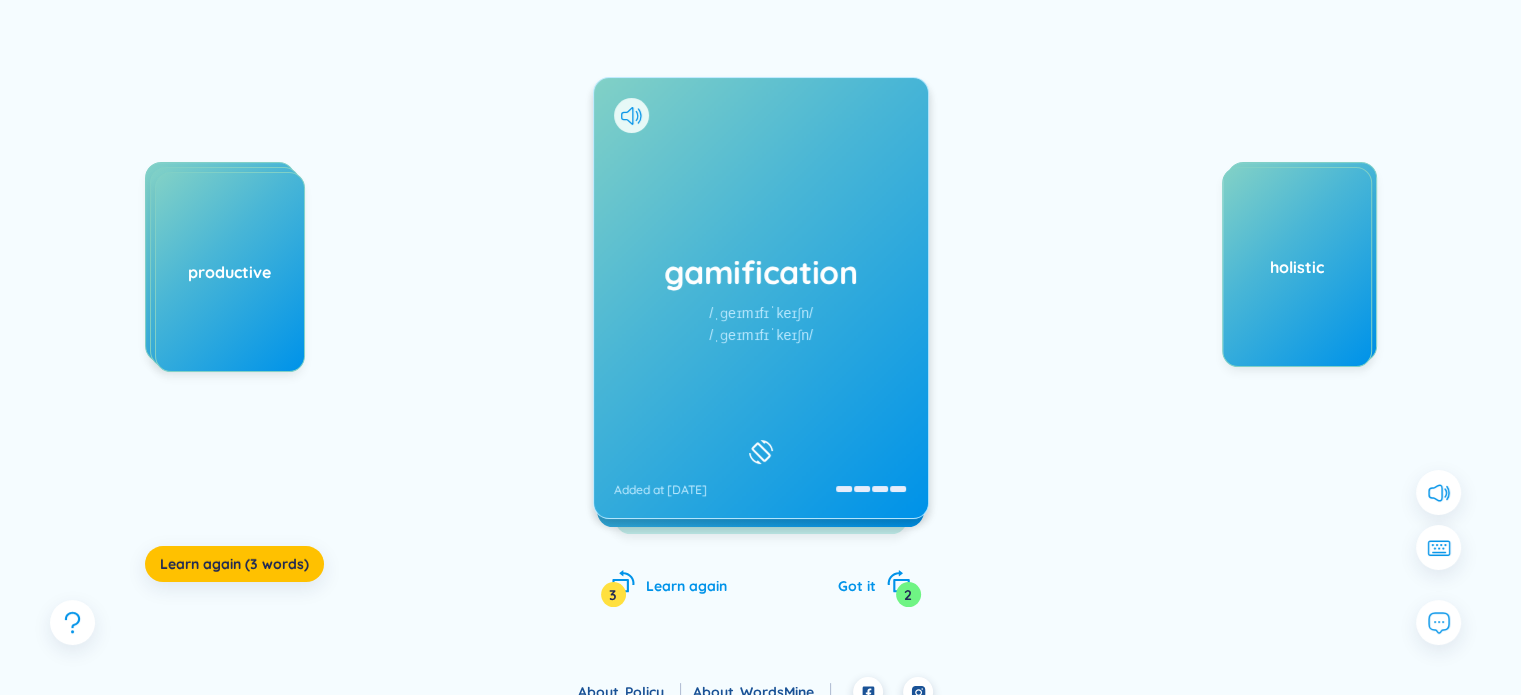 click on "gamification" at bounding box center (761, 272) 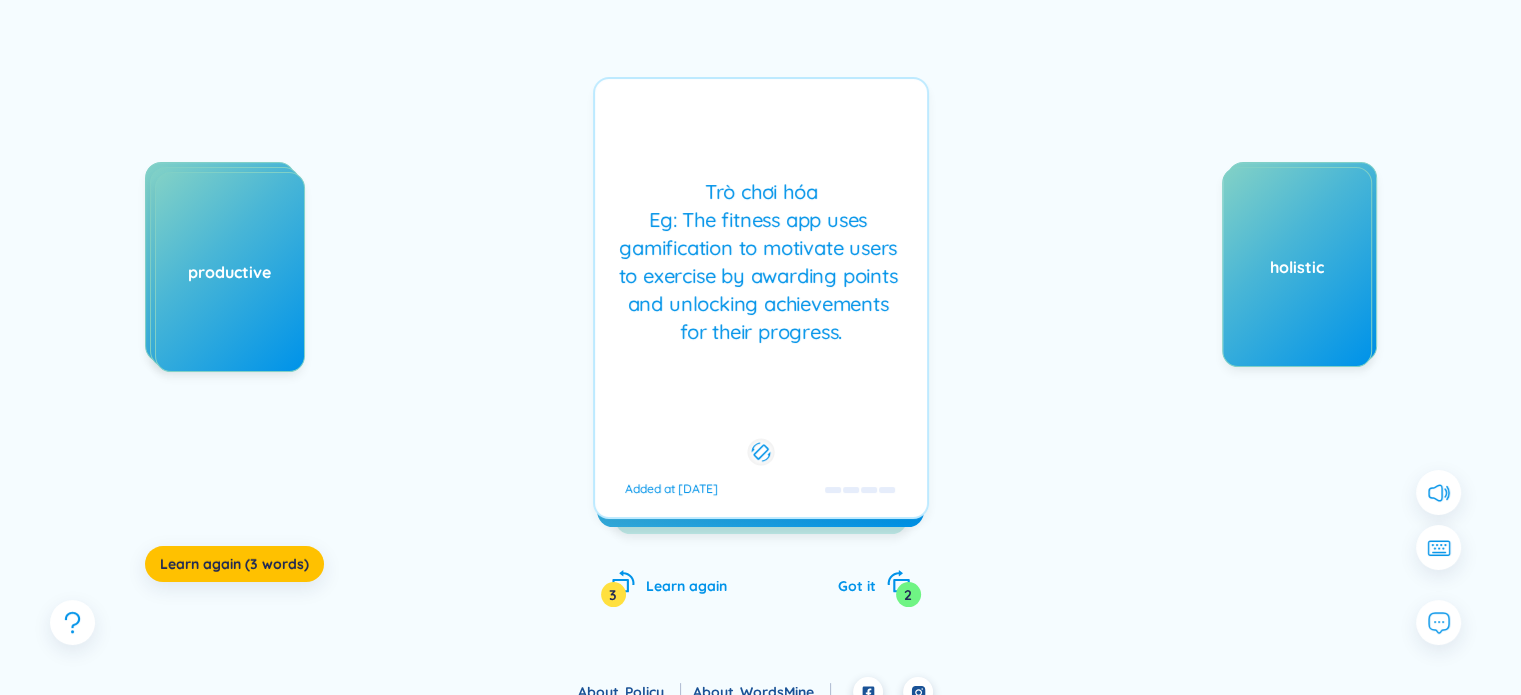 drag, startPoint x: 840, startPoint y: 70, endPoint x: 820, endPoint y: 87, distance: 26.24881 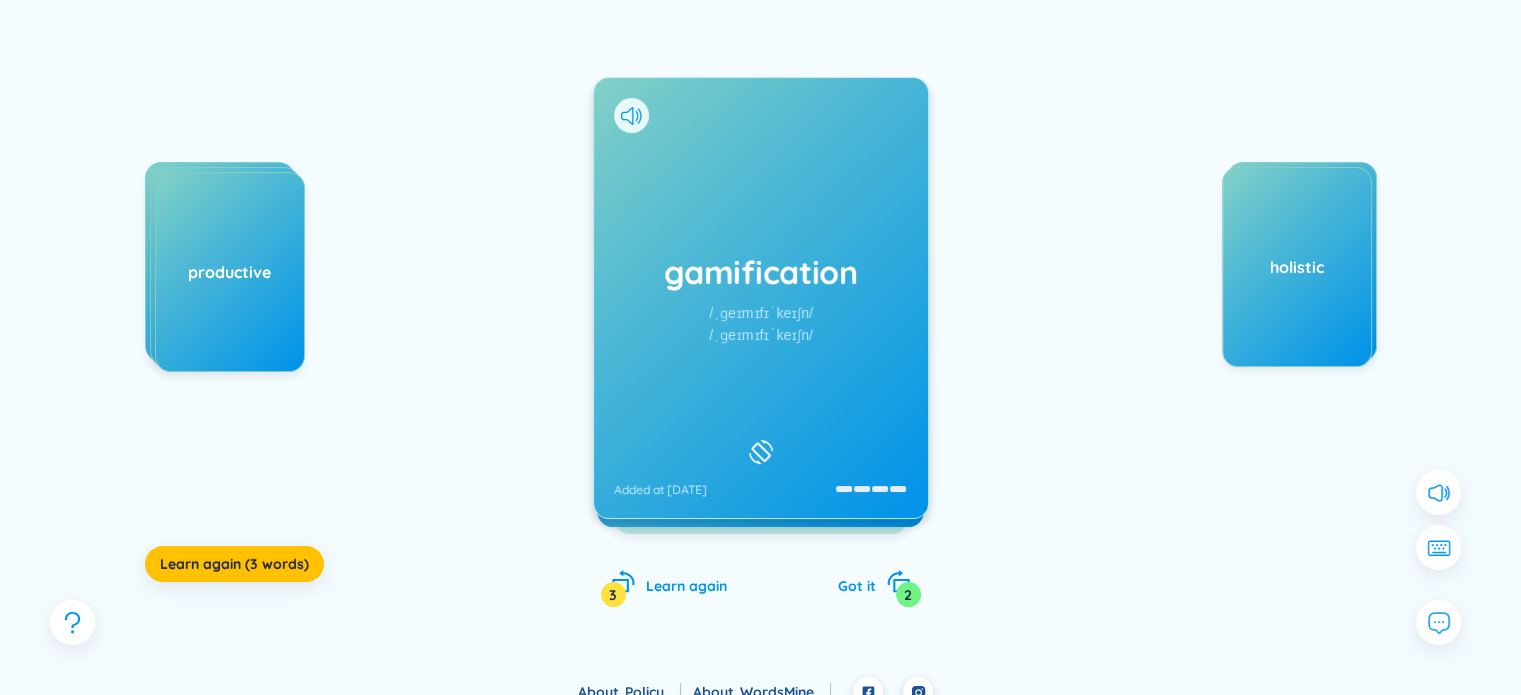 click on "gamification /ˌɡeɪmɪfɪˈkeɪʃn/ /ˌɡeɪmɪfɪˈkeɪʃn/ Added at [DATE]" at bounding box center [761, 298] 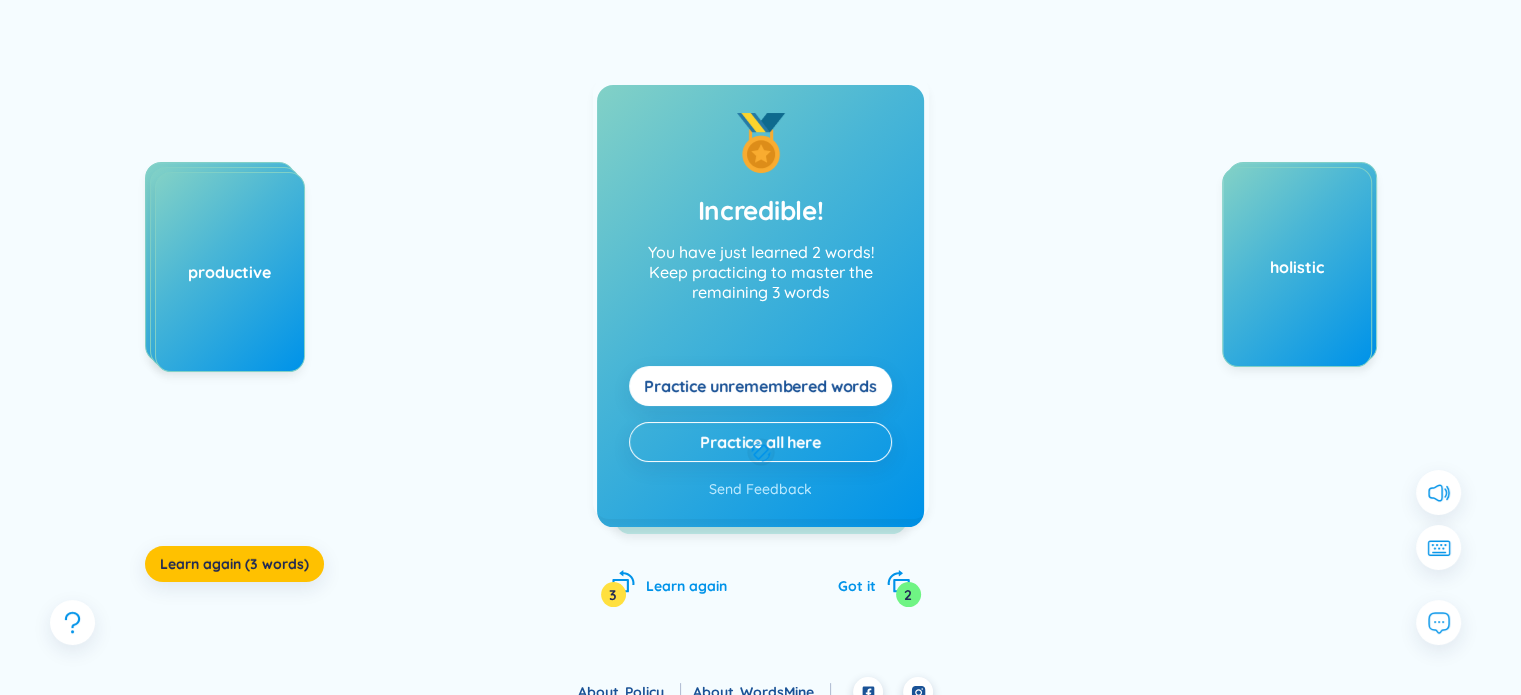 click on "Trò chơi hóa
Eg: The fitness app uses gamification to motivate users to exercise by awarding points and unlocking achievements for their progress. Added at [DATE]" at bounding box center [761, 298] 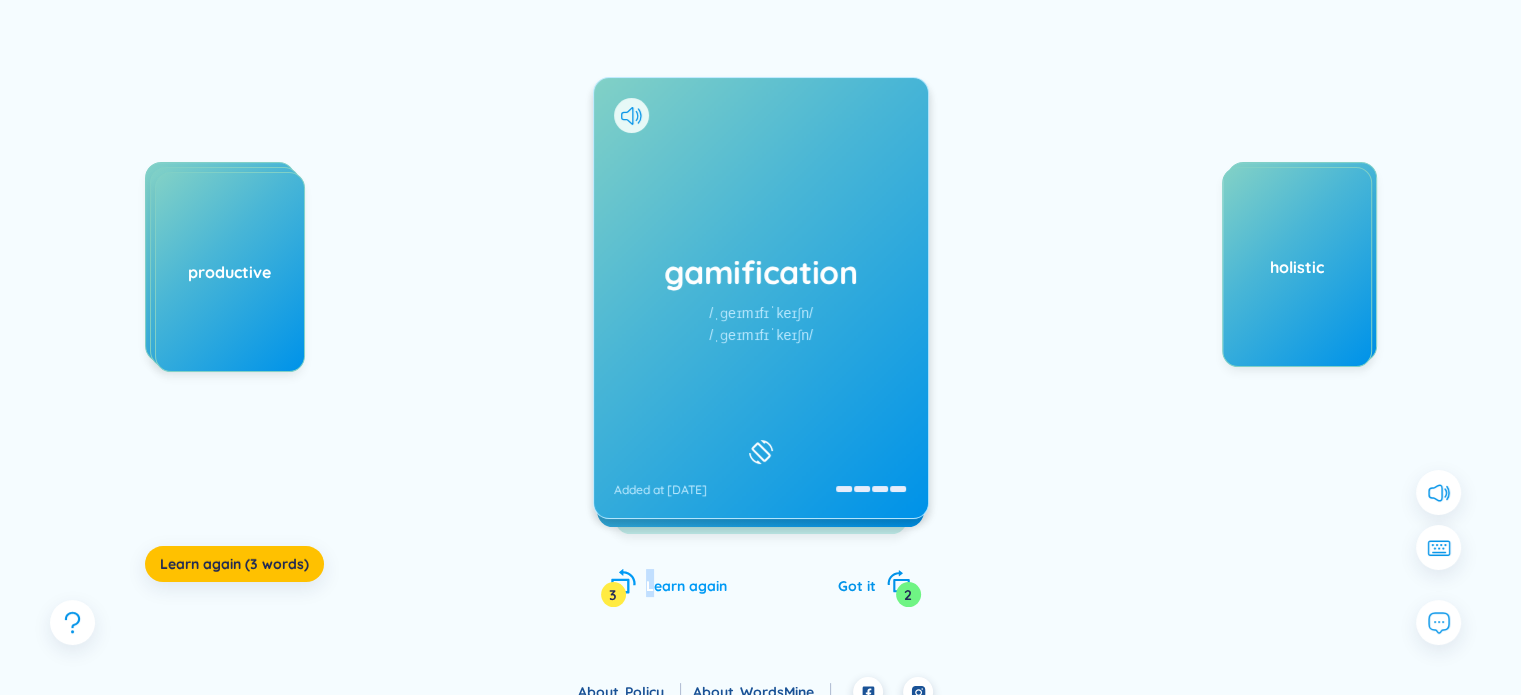 click on "Learn again" at bounding box center (686, 586) 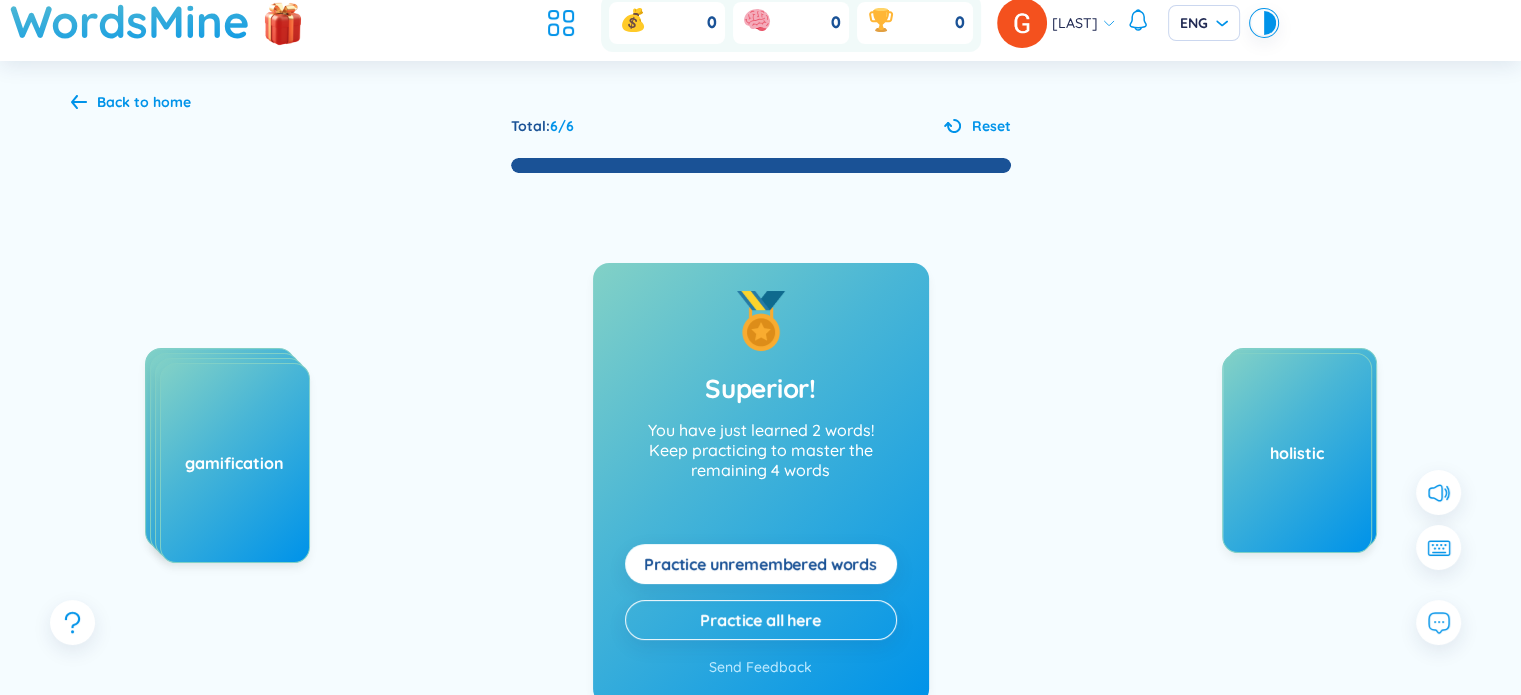 scroll, scrollTop: 0, scrollLeft: 0, axis: both 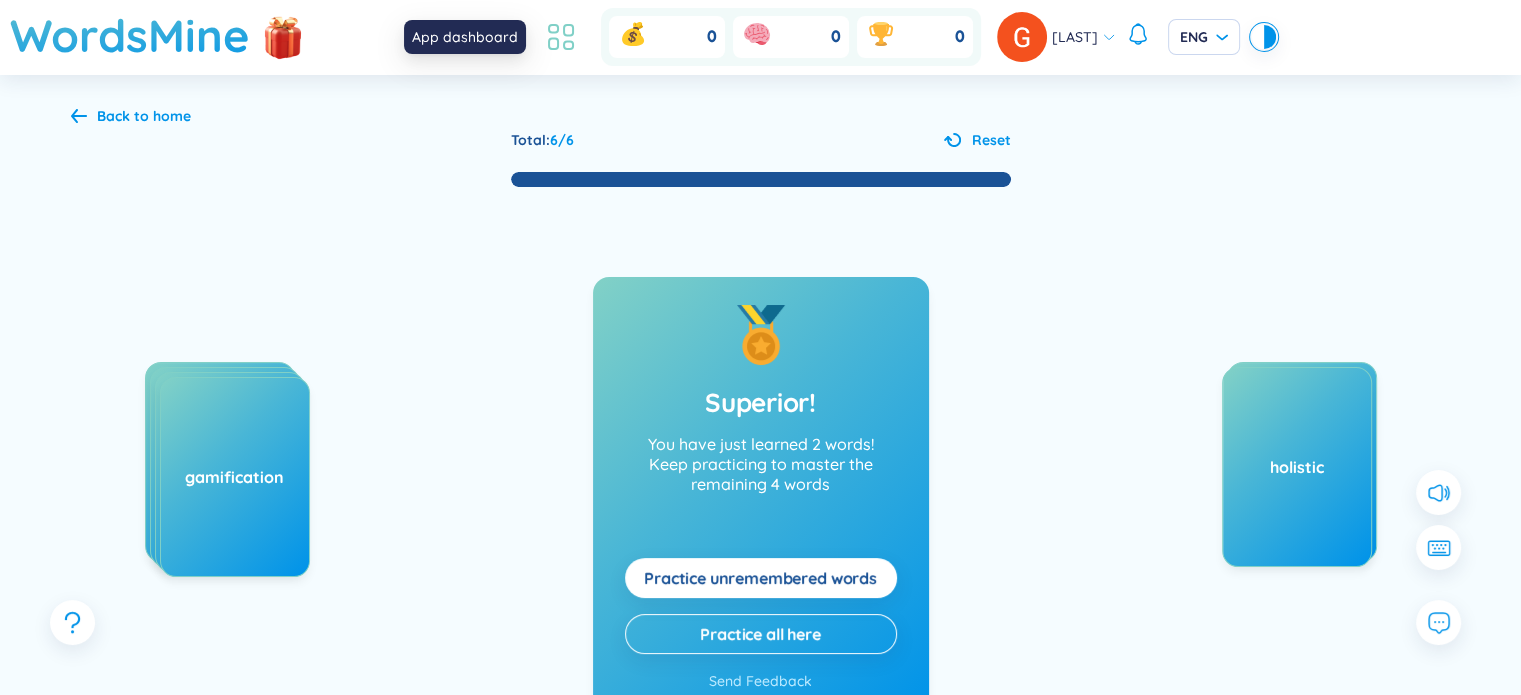 click 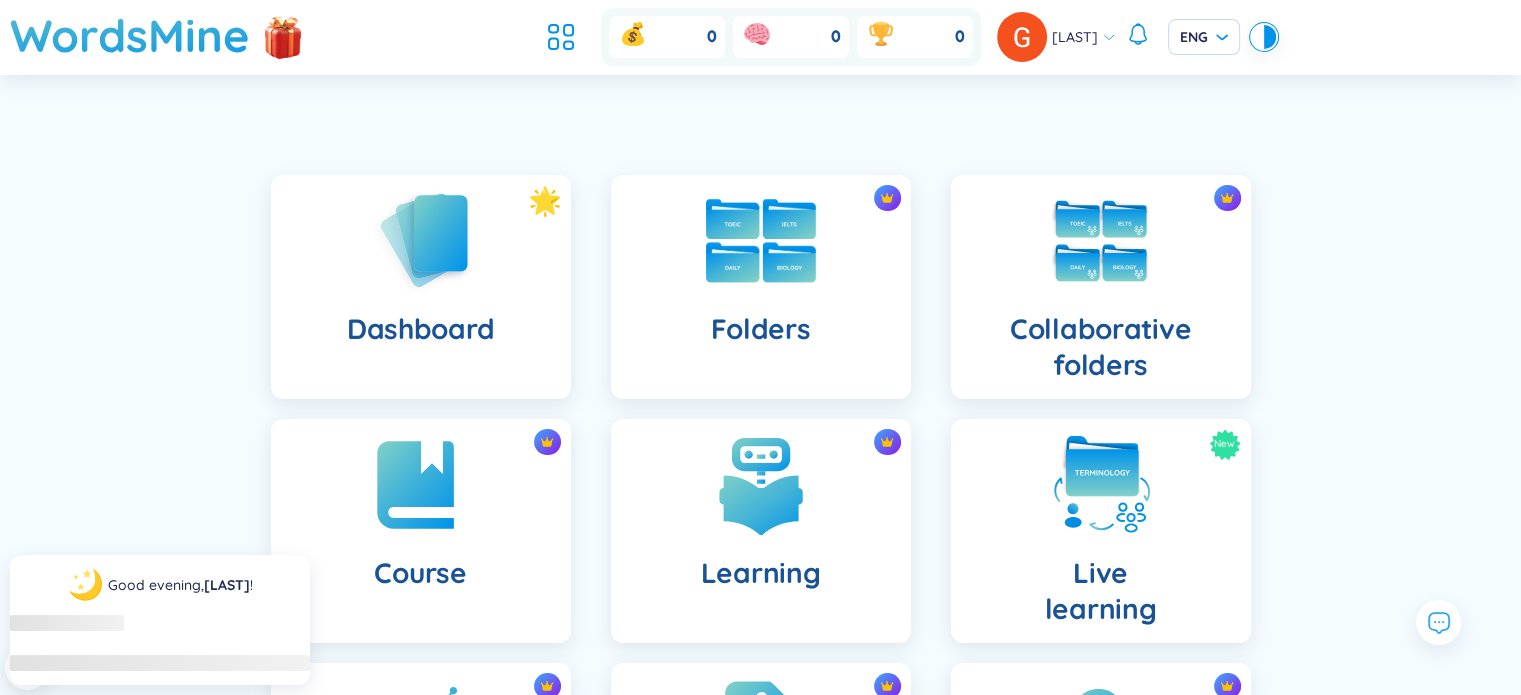 click at bounding box center [761, 241] 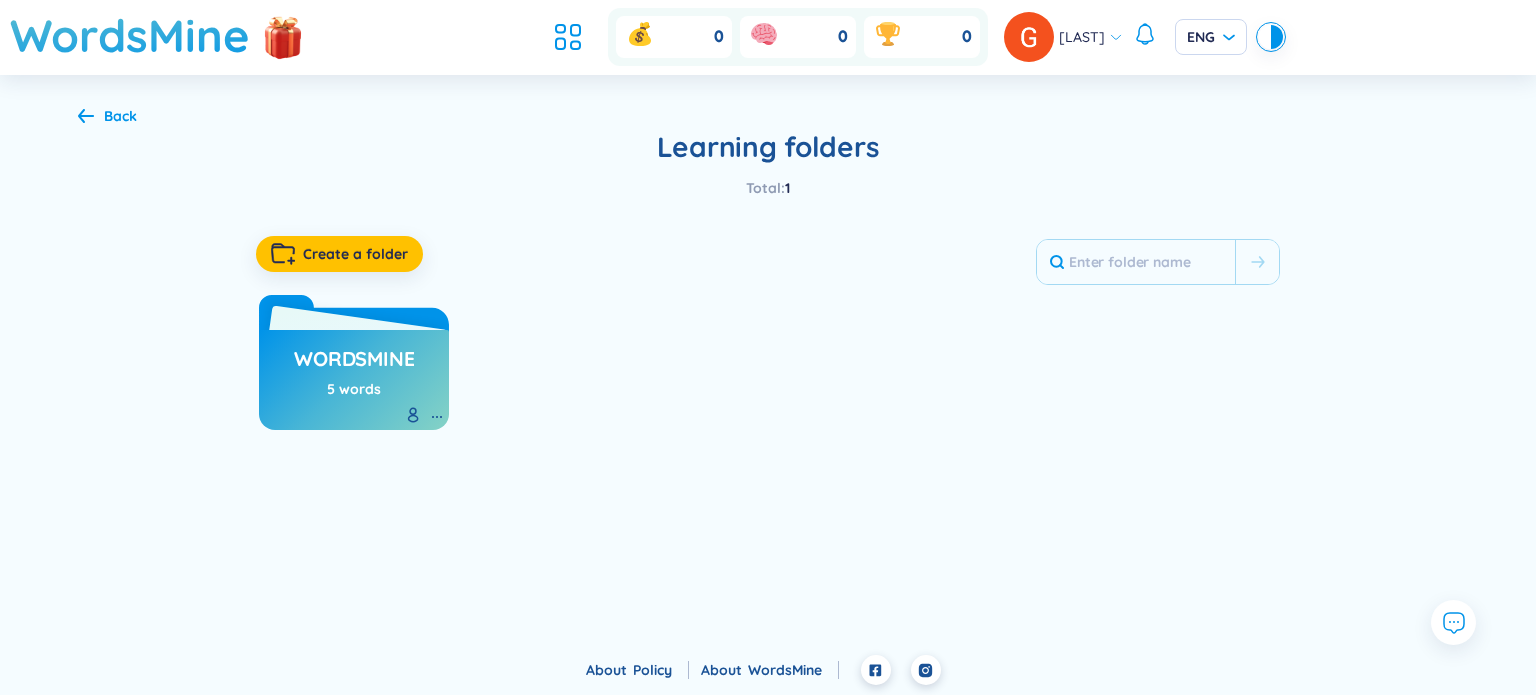 click on "WordsMine" at bounding box center (354, 364) 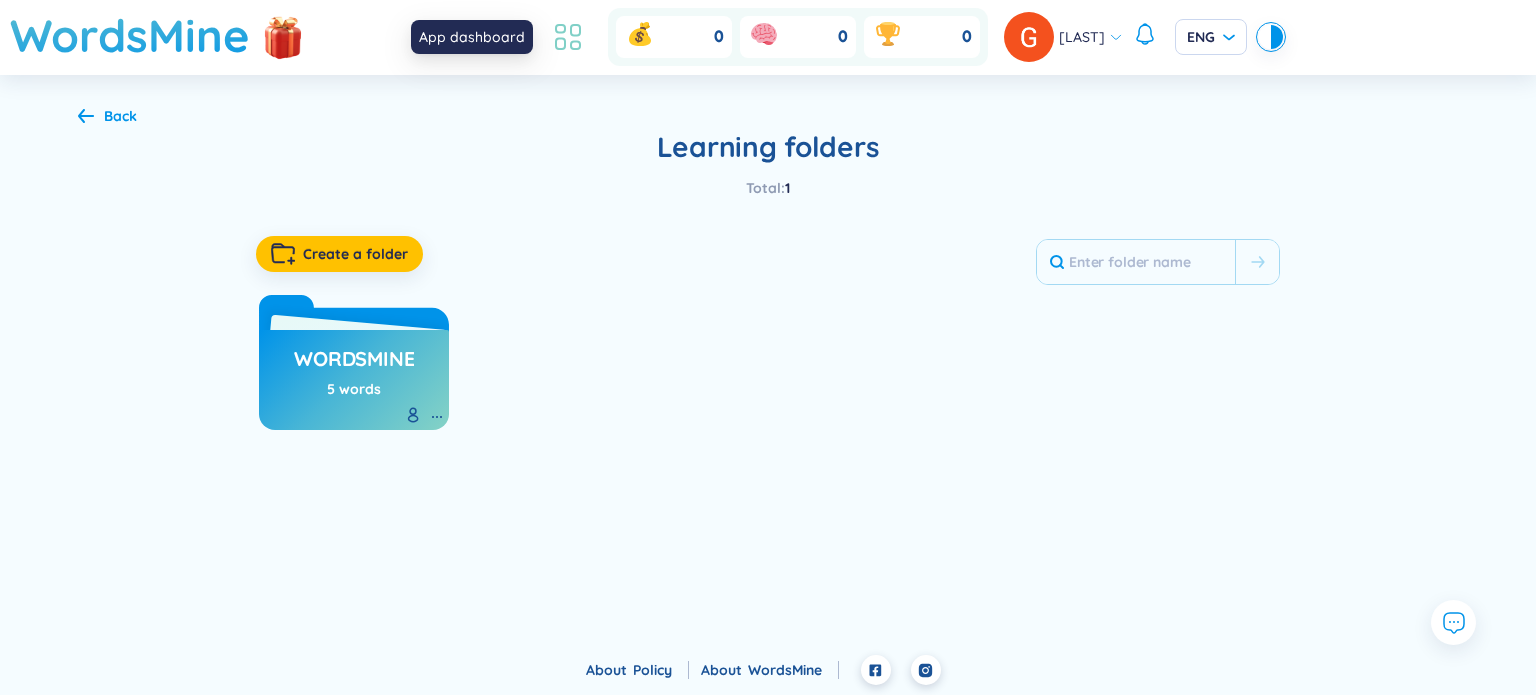 click 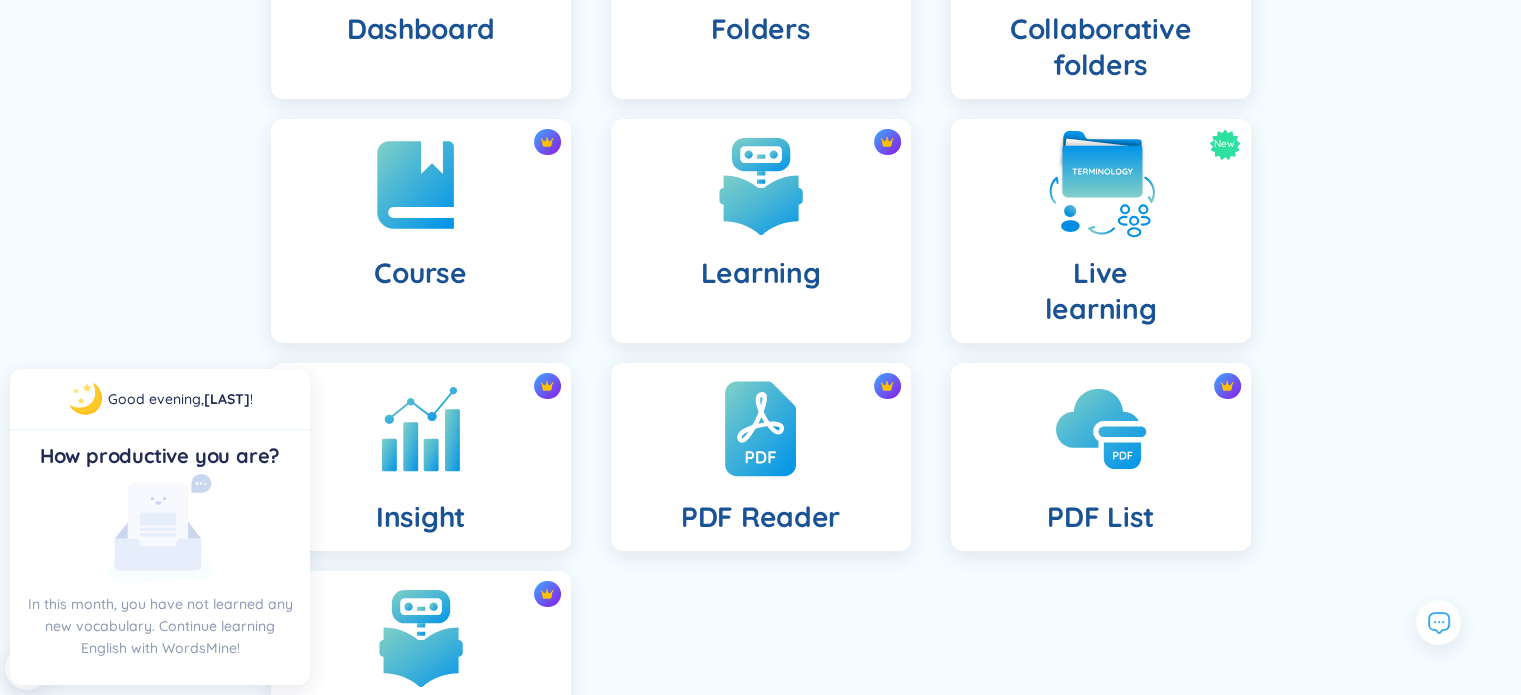 scroll, scrollTop: 400, scrollLeft: 0, axis: vertical 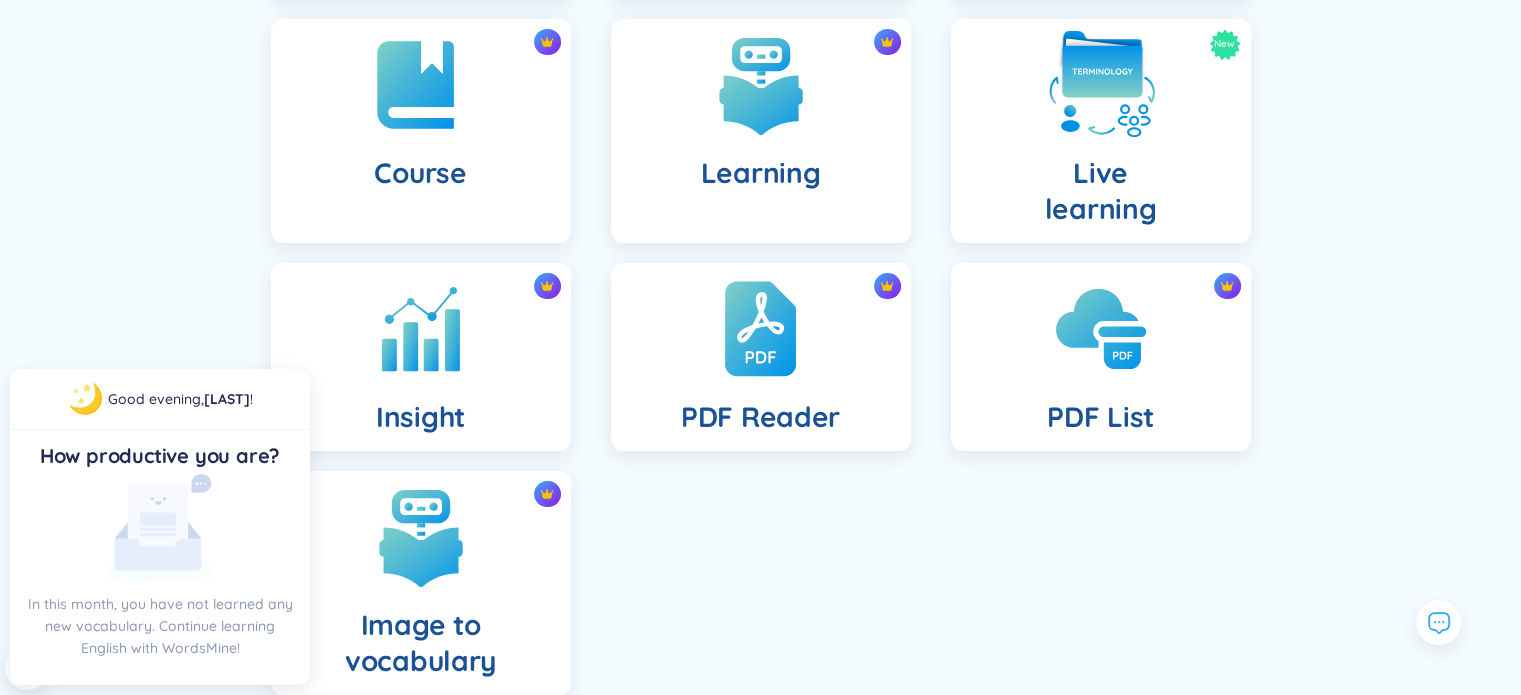 click on "Live learning" at bounding box center [1101, 191] 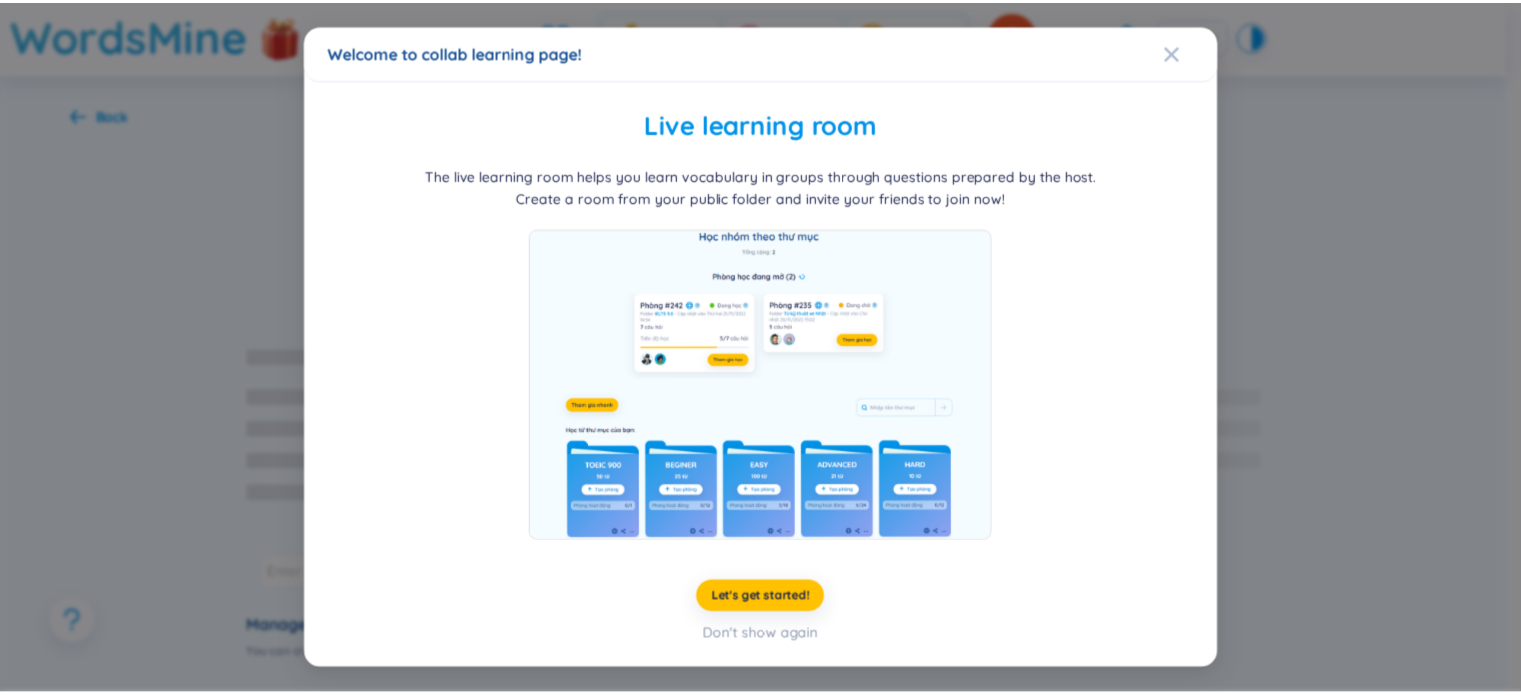 scroll, scrollTop: 0, scrollLeft: 0, axis: both 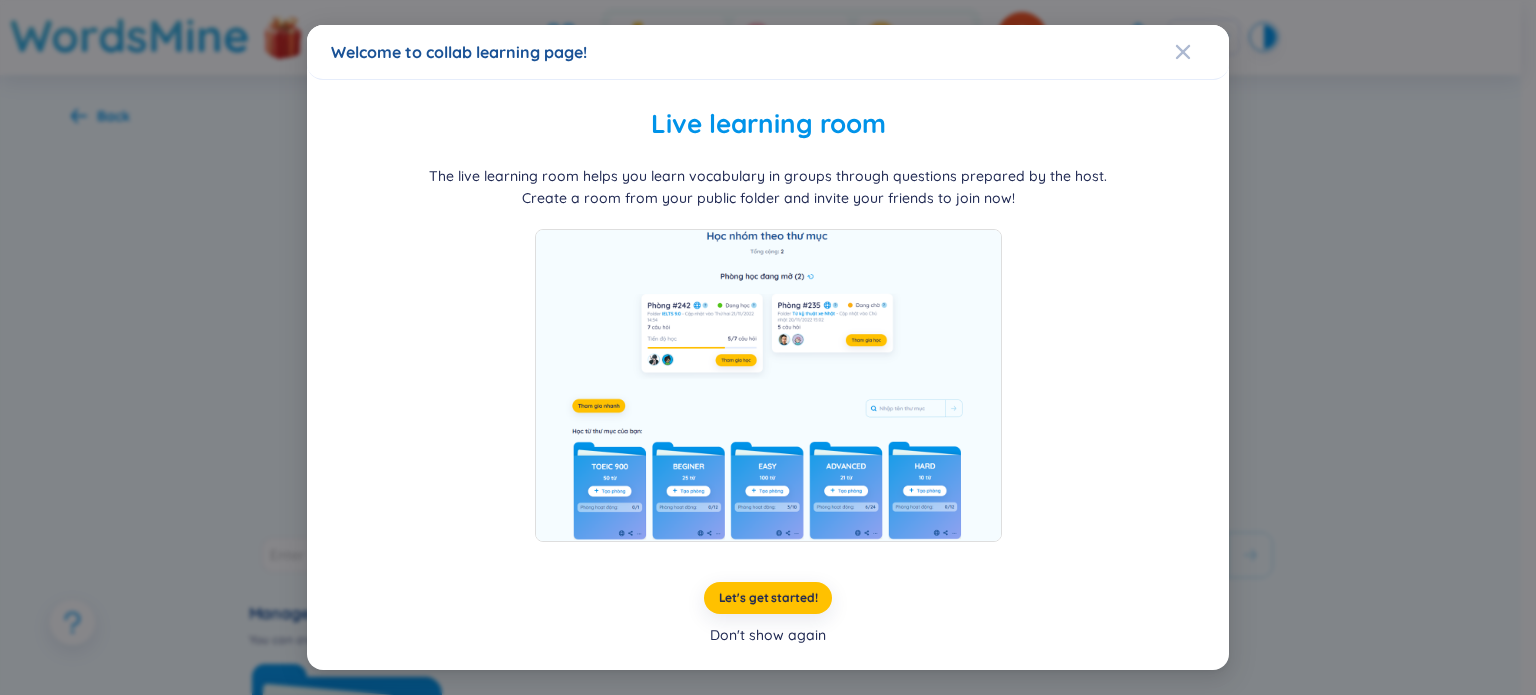 click on "Don't show again" at bounding box center [768, 635] 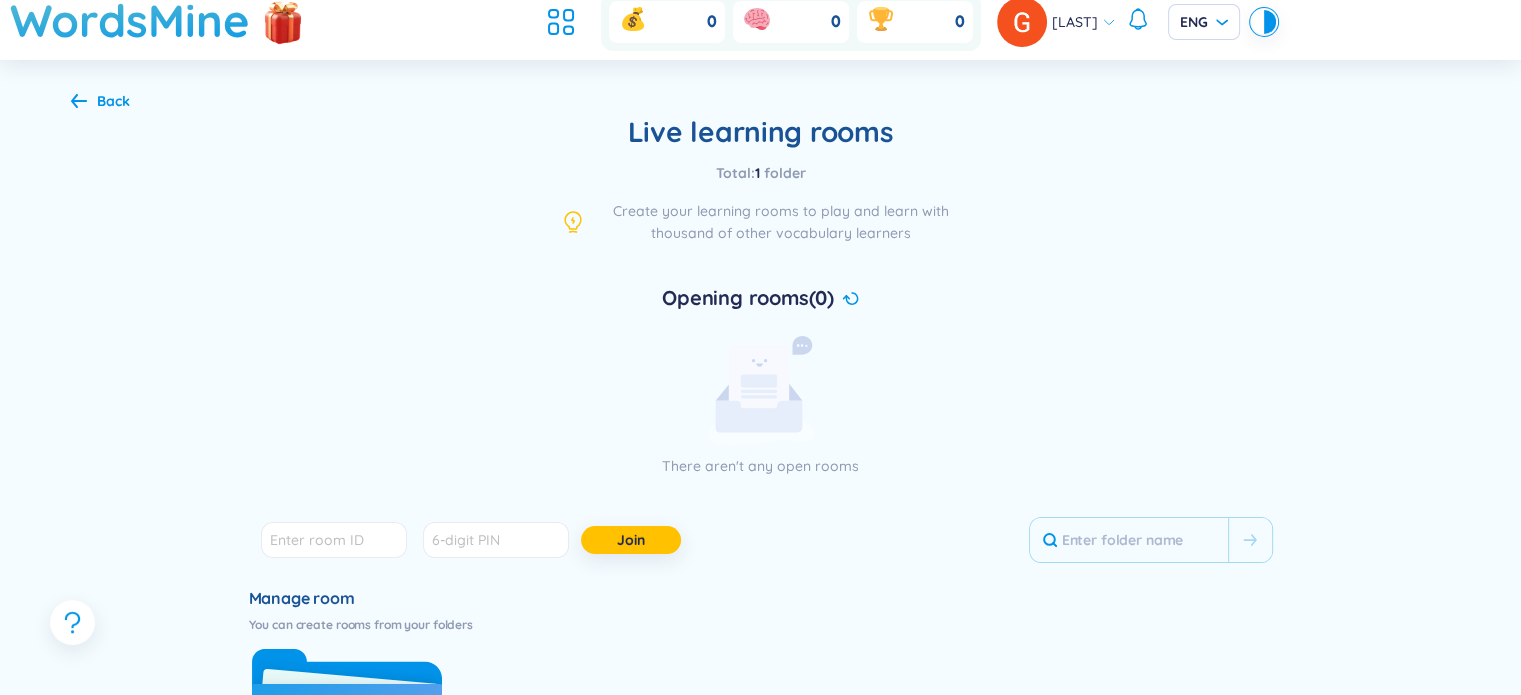 scroll, scrollTop: 0, scrollLeft: 0, axis: both 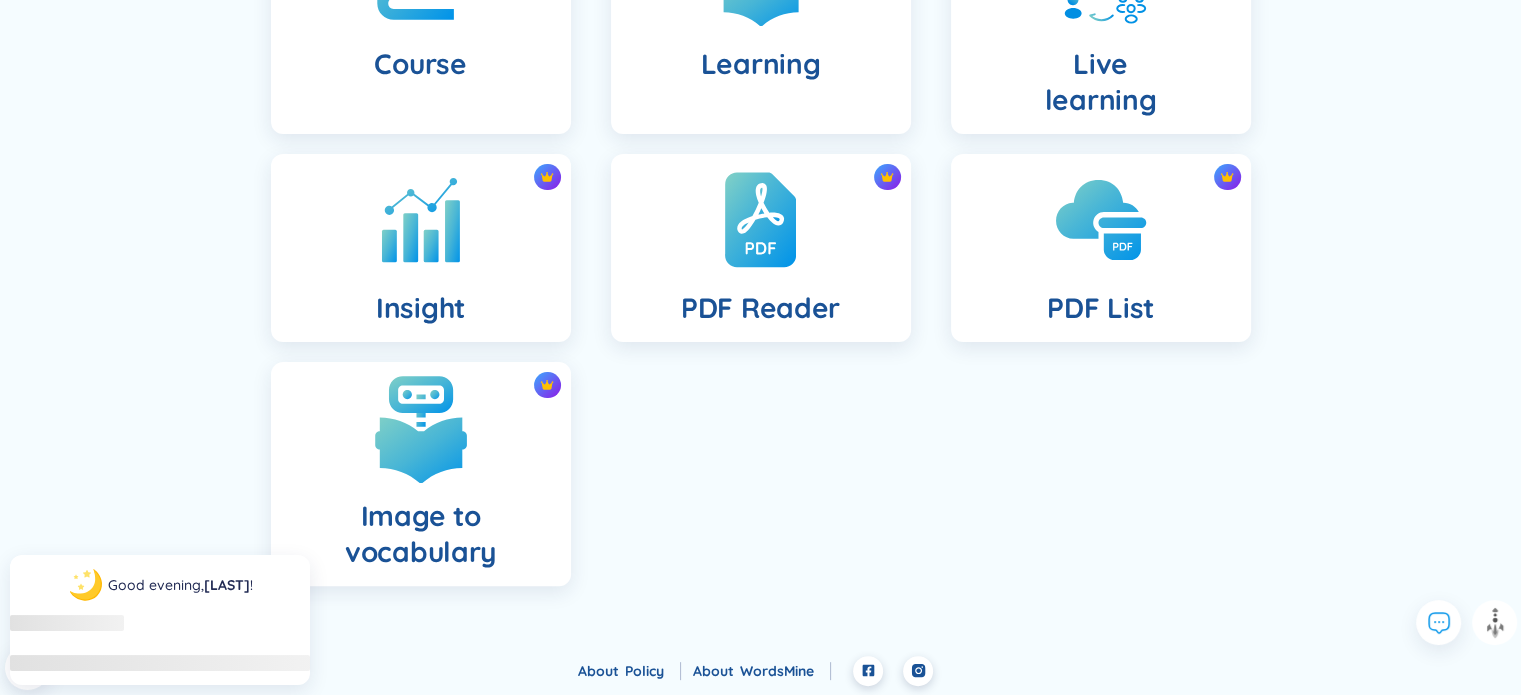 click on "Image to vocabulary" at bounding box center [421, 474] 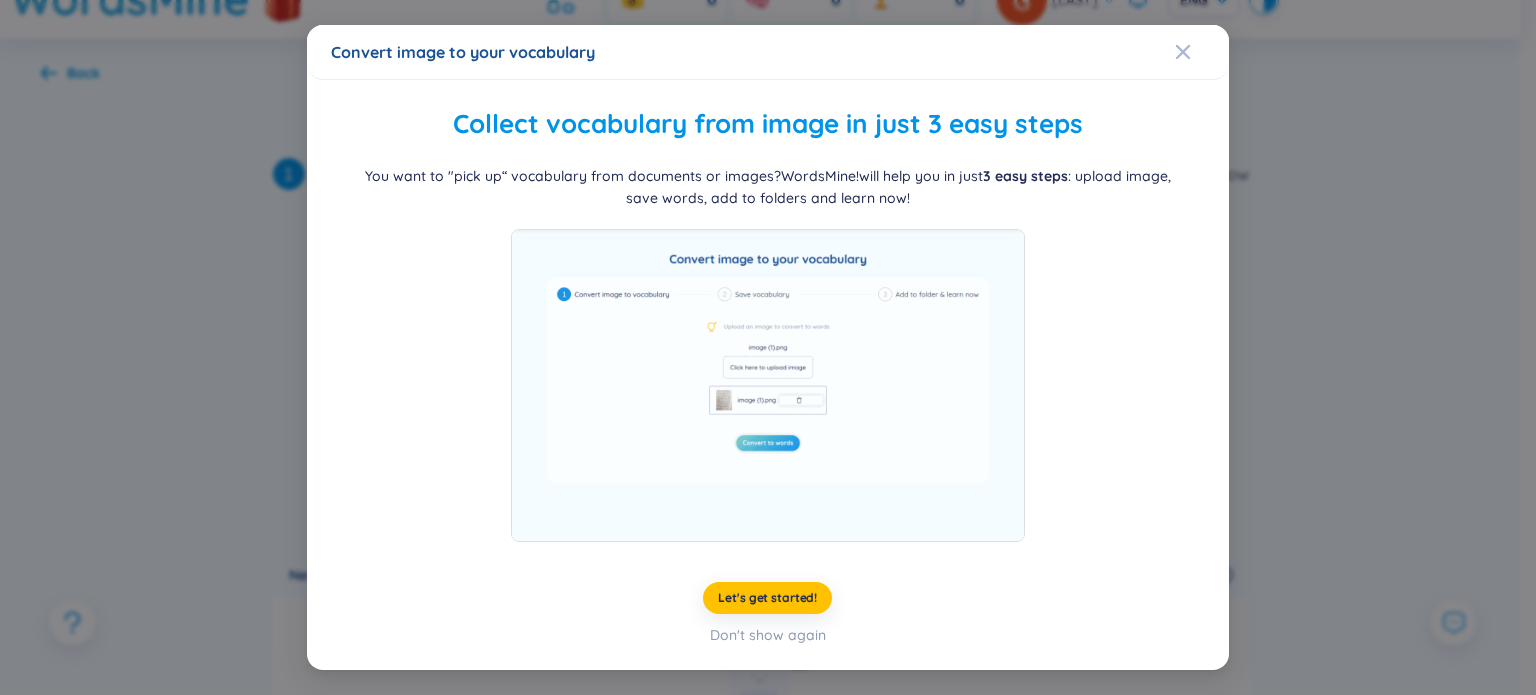 scroll, scrollTop: 1, scrollLeft: 0, axis: vertical 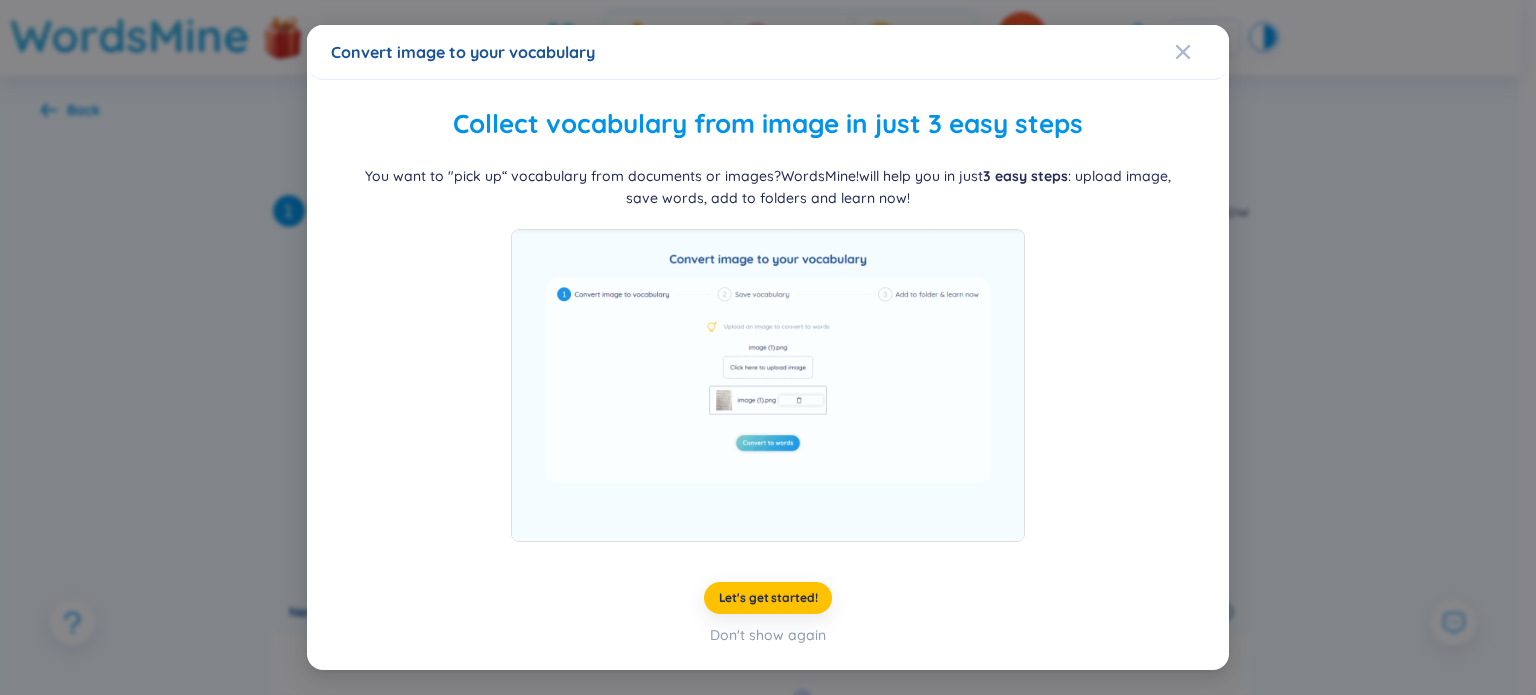 click on "Don't show again" at bounding box center (768, 635) 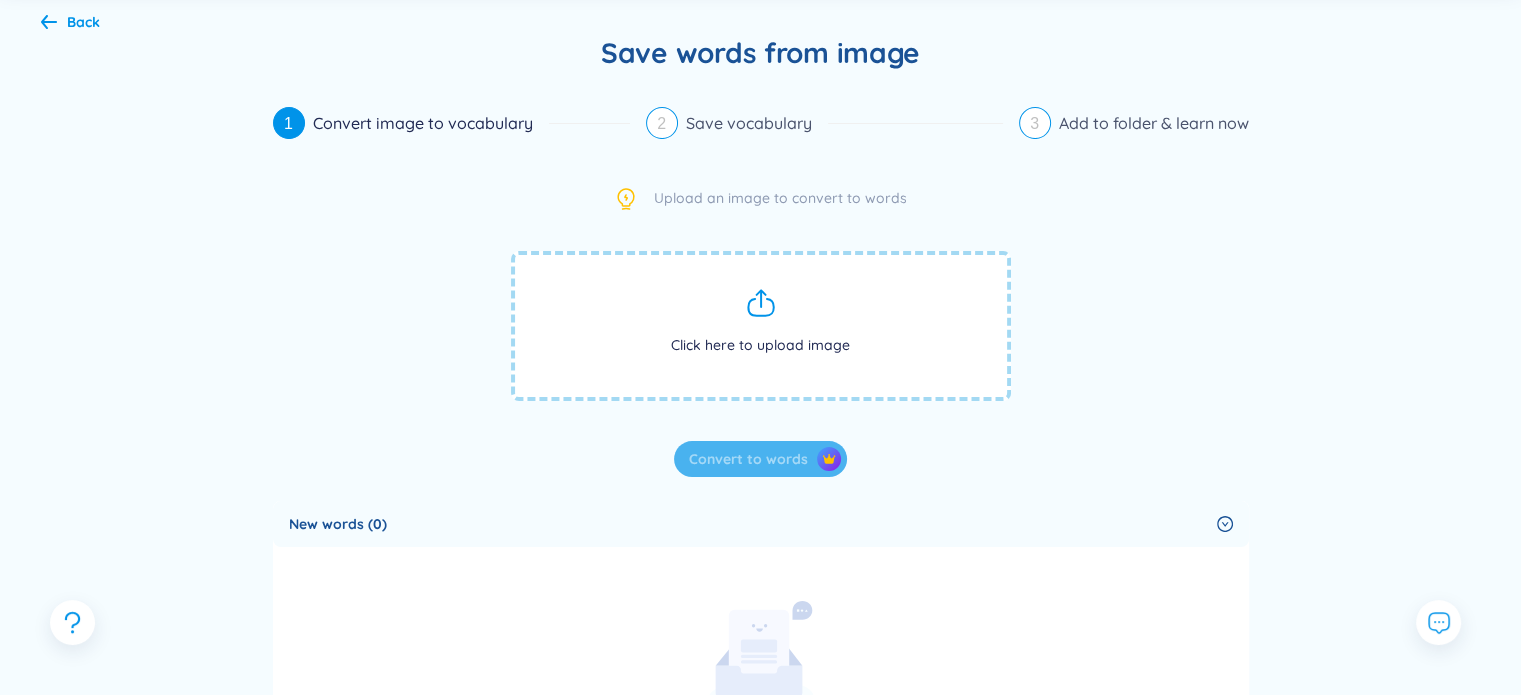 scroll, scrollTop: 100, scrollLeft: 0, axis: vertical 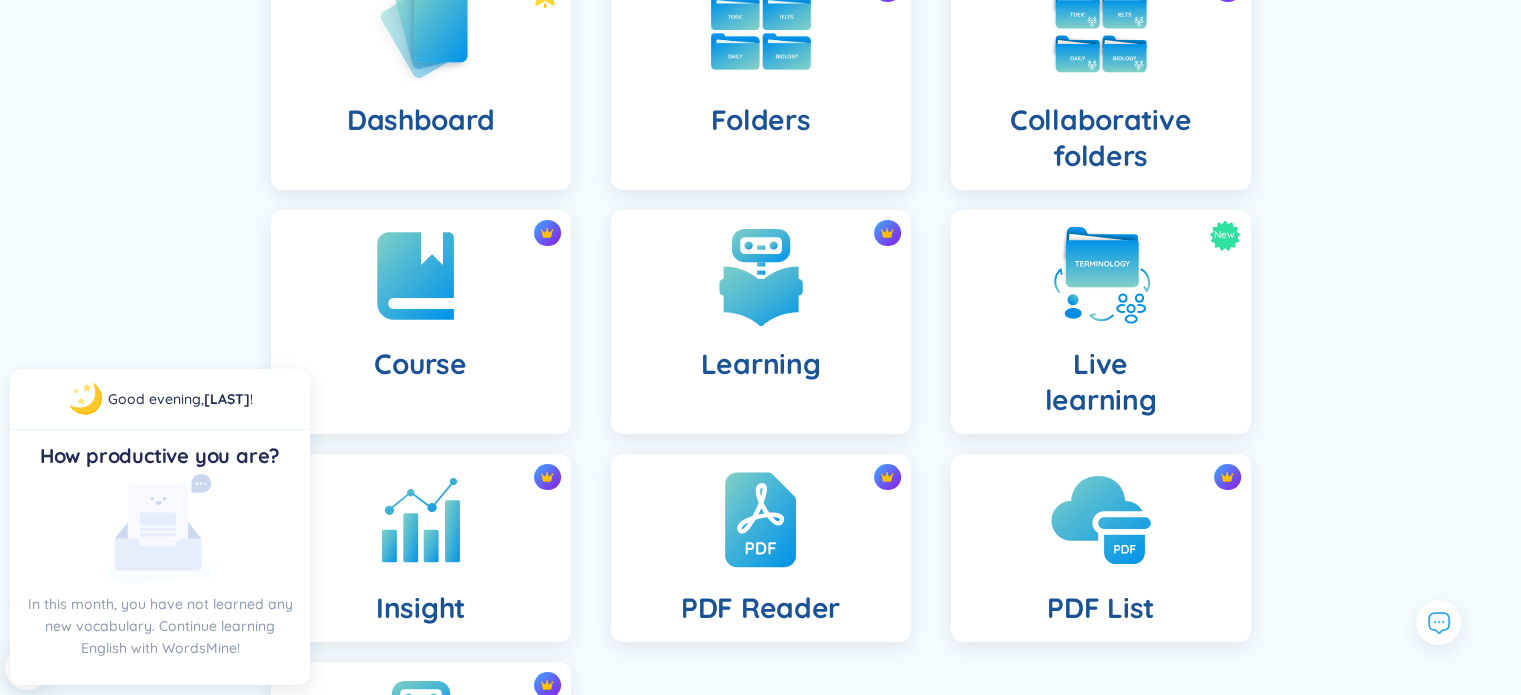 click at bounding box center (1101, 520) 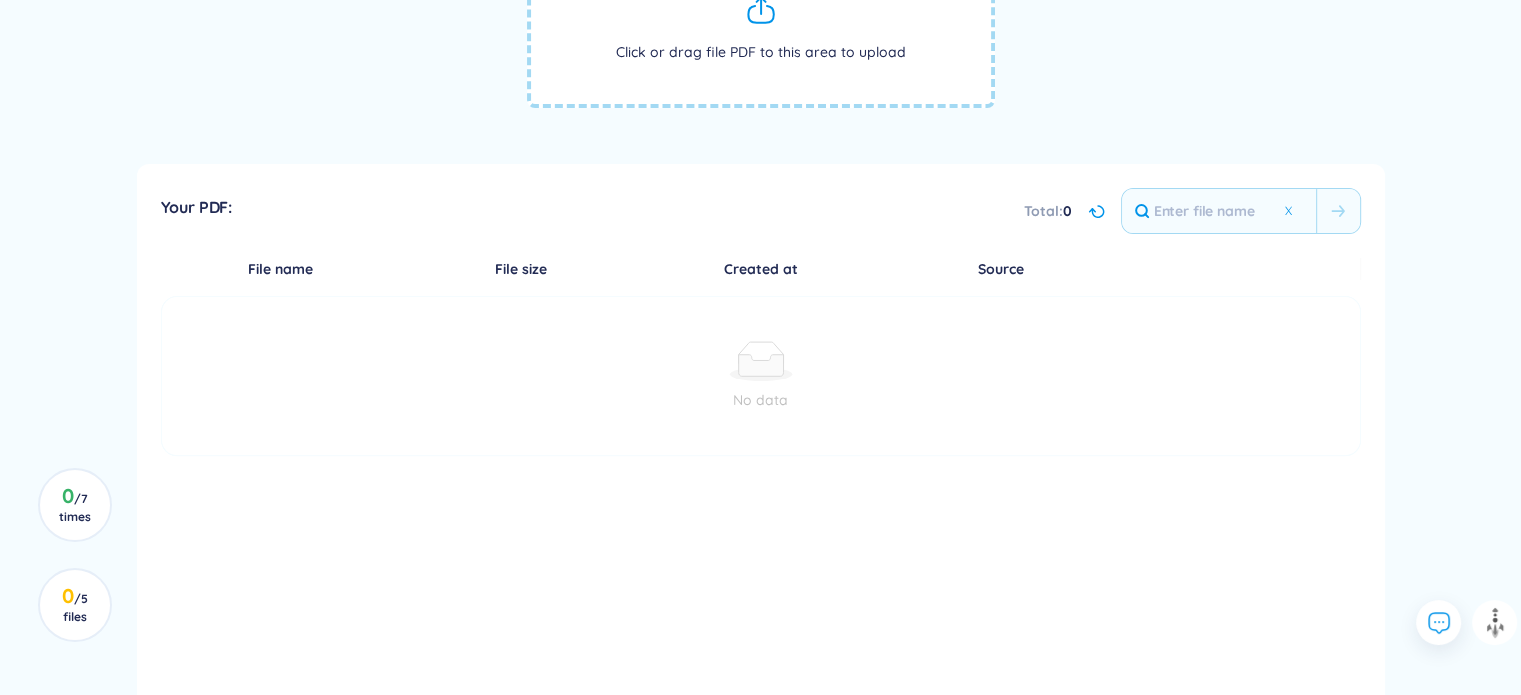 scroll, scrollTop: 565, scrollLeft: 0, axis: vertical 